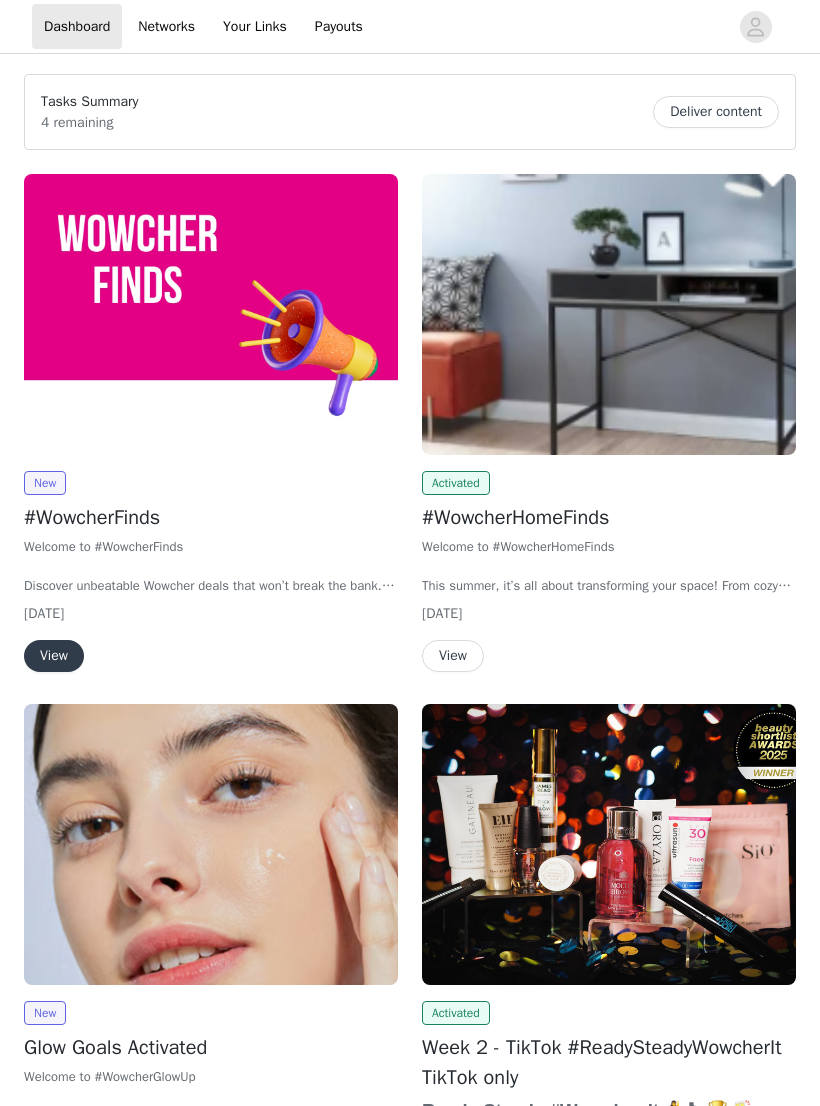 scroll, scrollTop: 0, scrollLeft: 0, axis: both 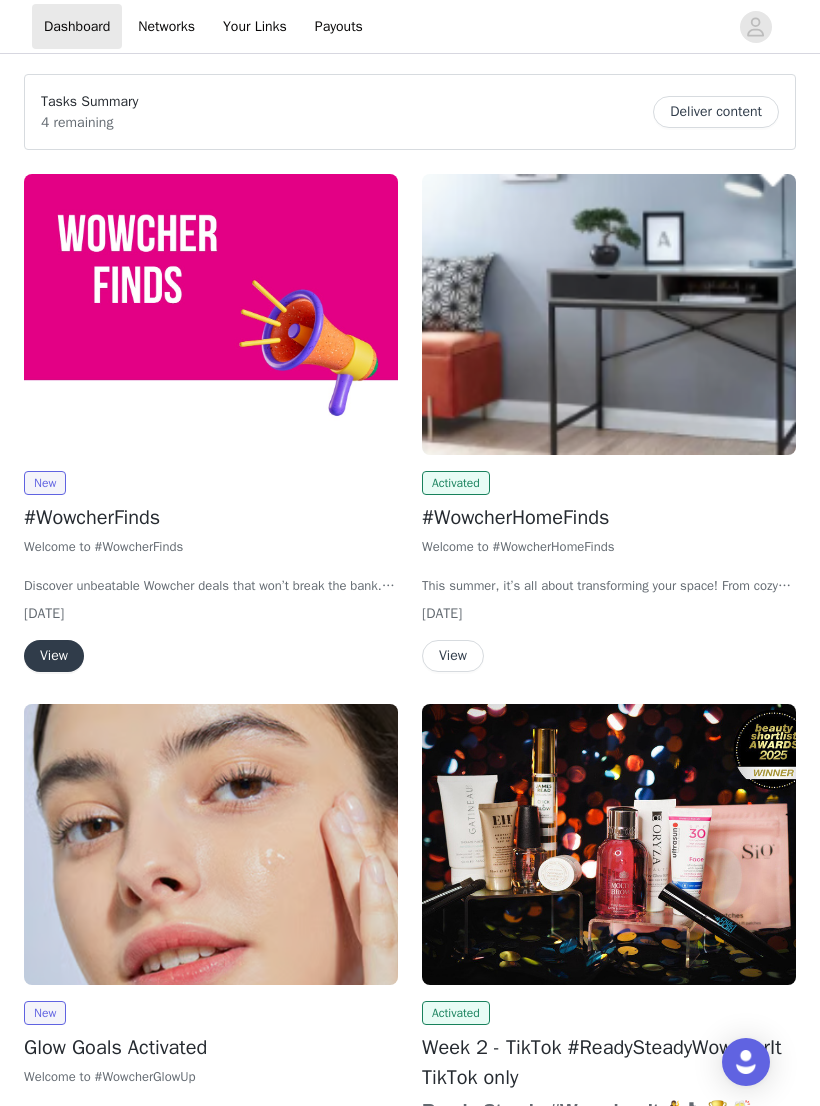 click on "View" at bounding box center (54, 656) 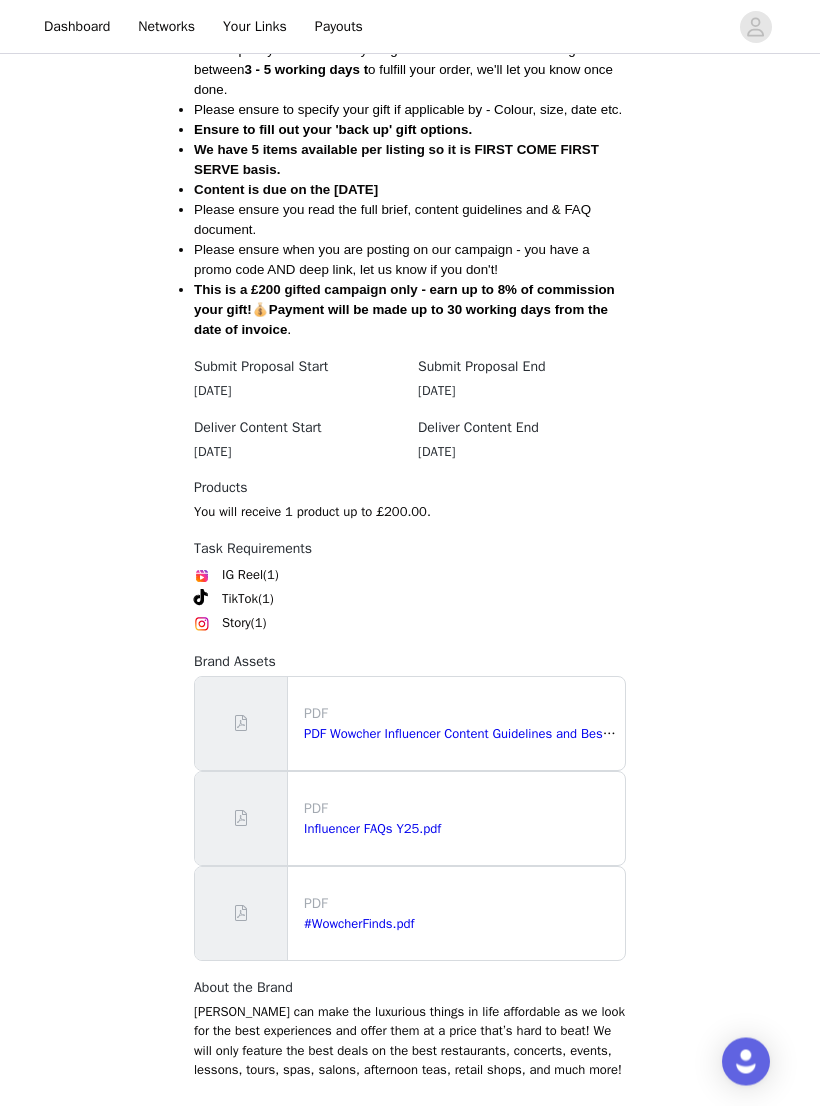 scroll, scrollTop: 963, scrollLeft: 0, axis: vertical 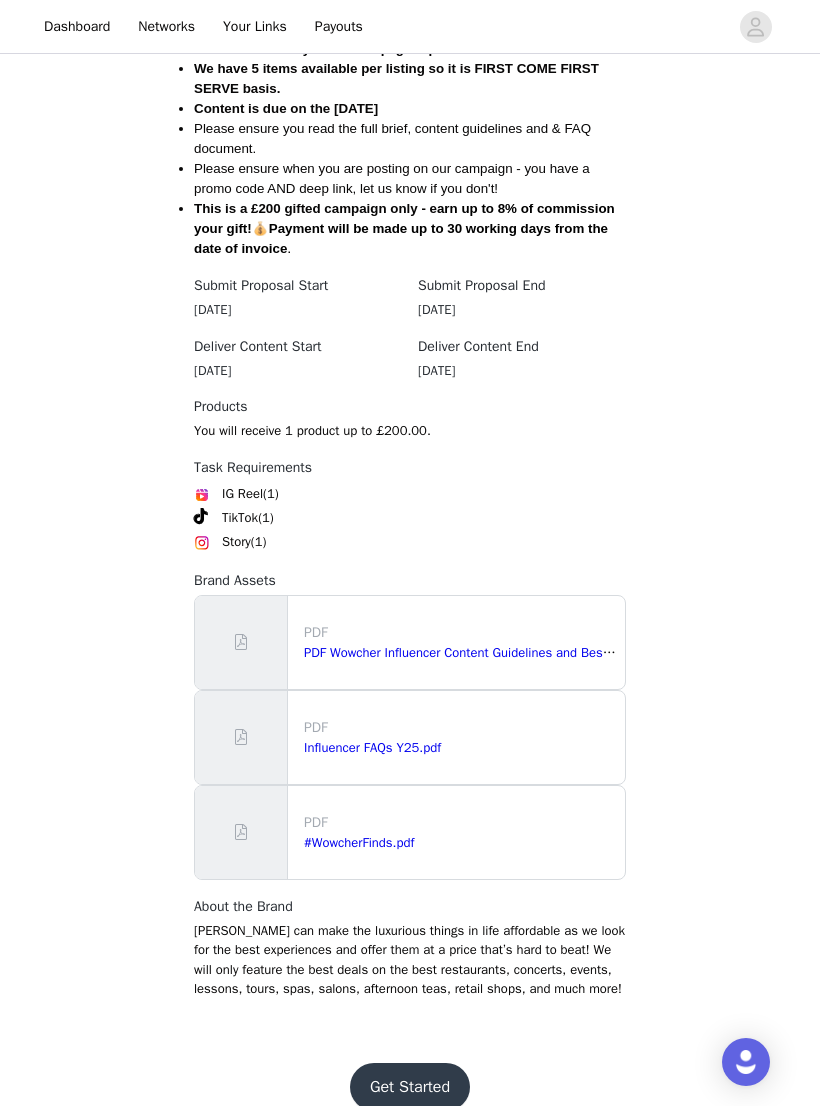 click on "Get Started" at bounding box center [410, 1087] 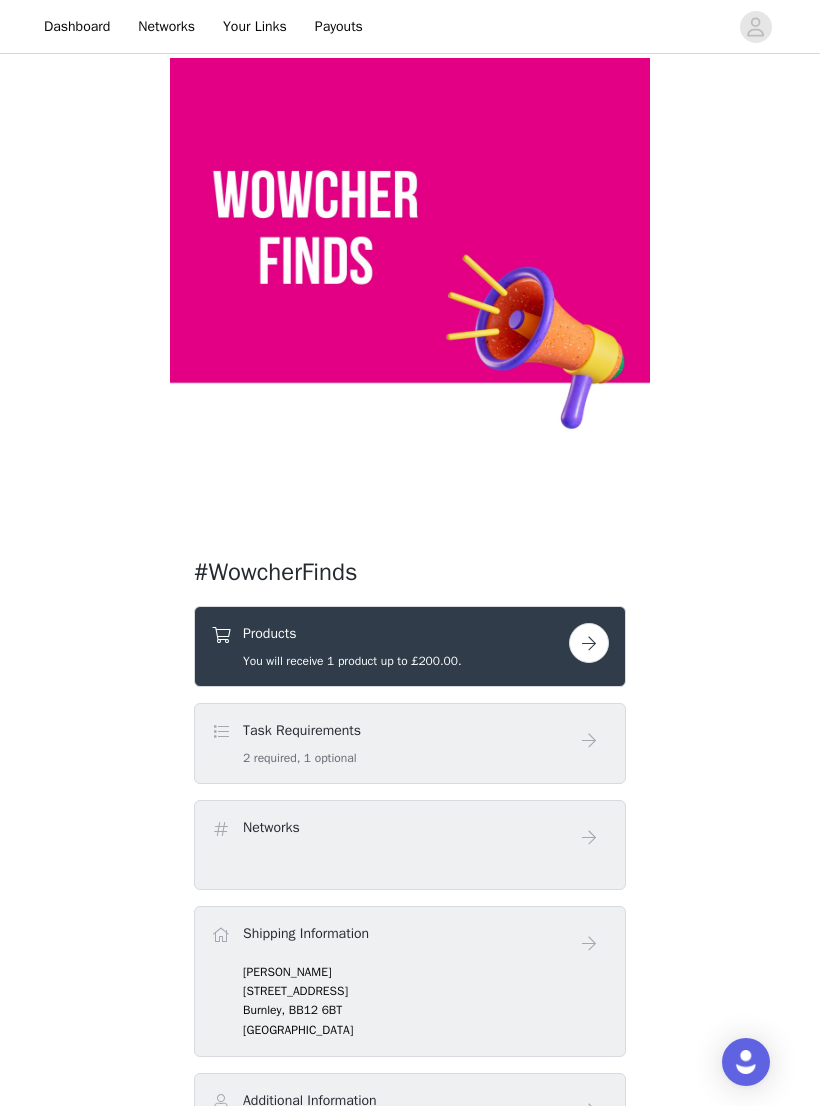click at bounding box center [589, 643] 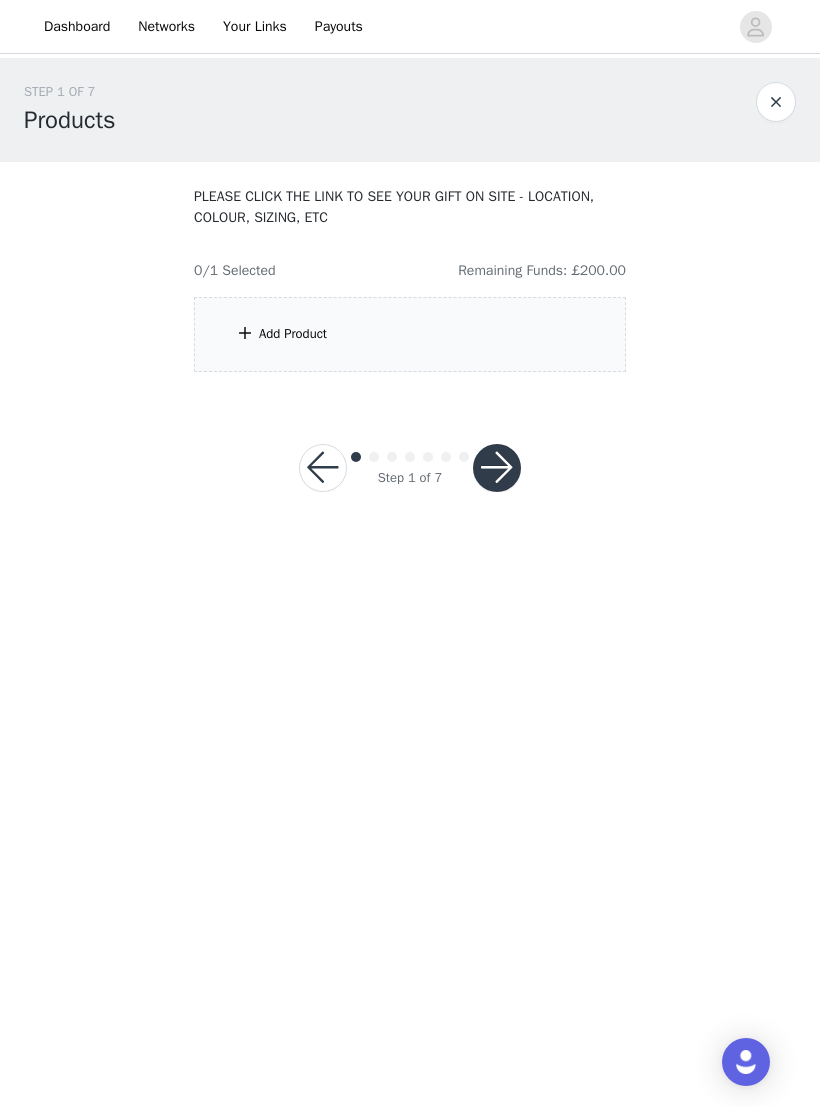 click on "Add Product" at bounding box center [410, 334] 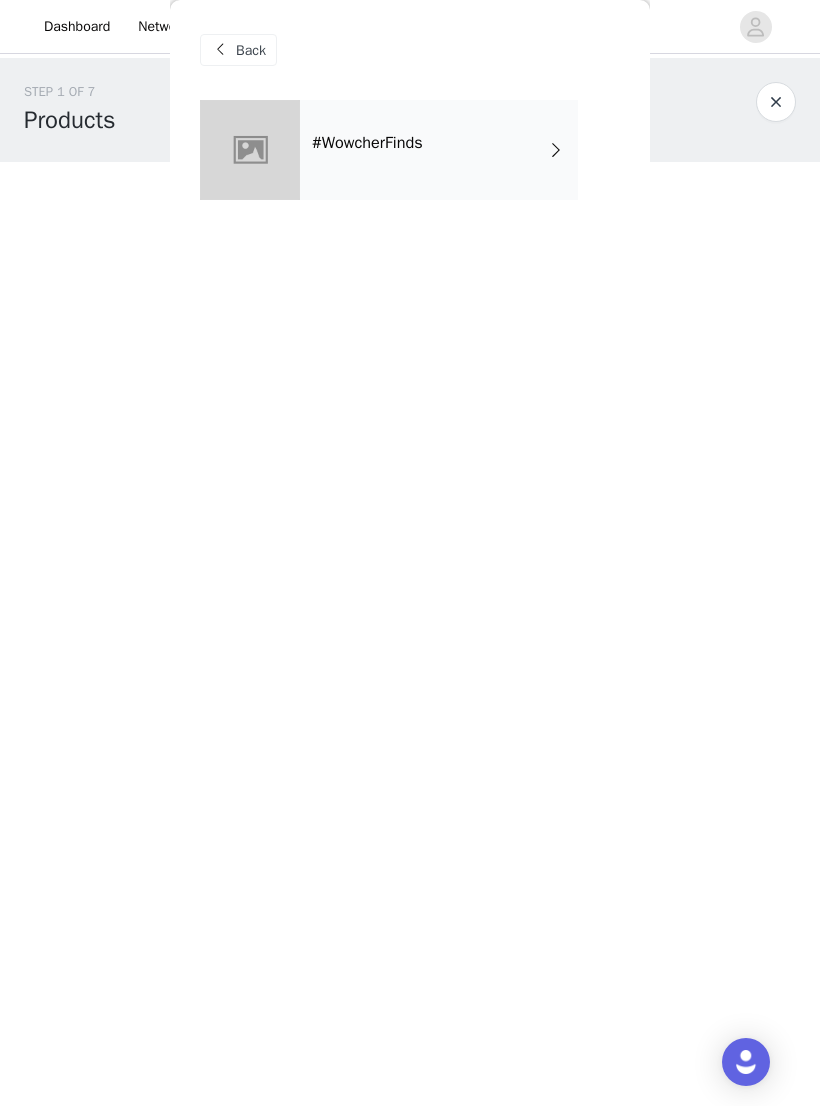 click on "#WowcherFinds" at bounding box center (367, 143) 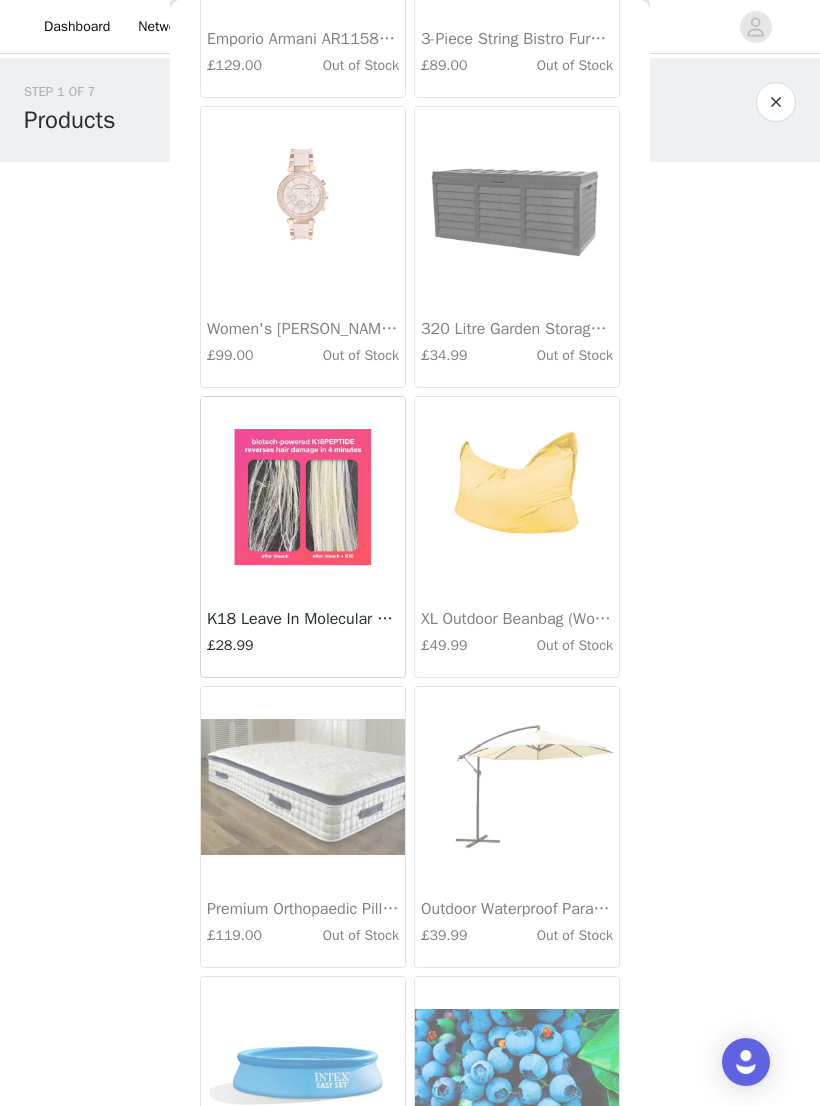 scroll, scrollTop: 1840, scrollLeft: 0, axis: vertical 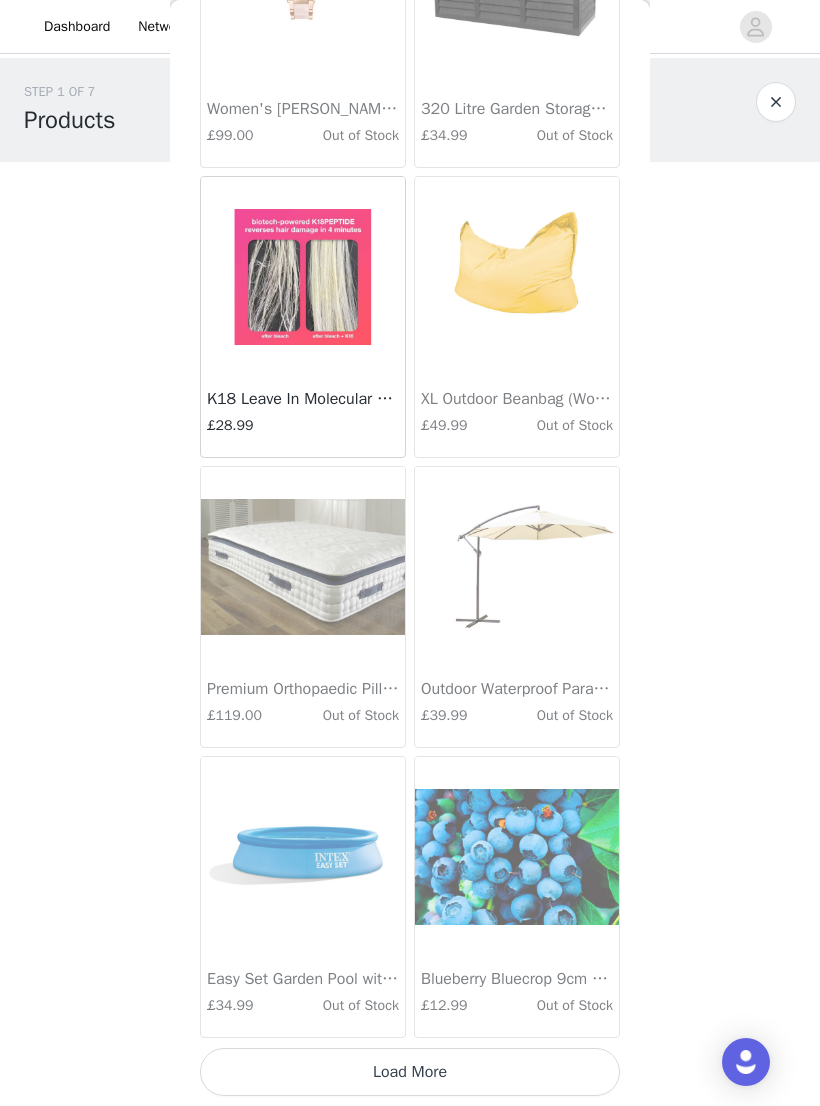 click on "Load More" at bounding box center (410, 1072) 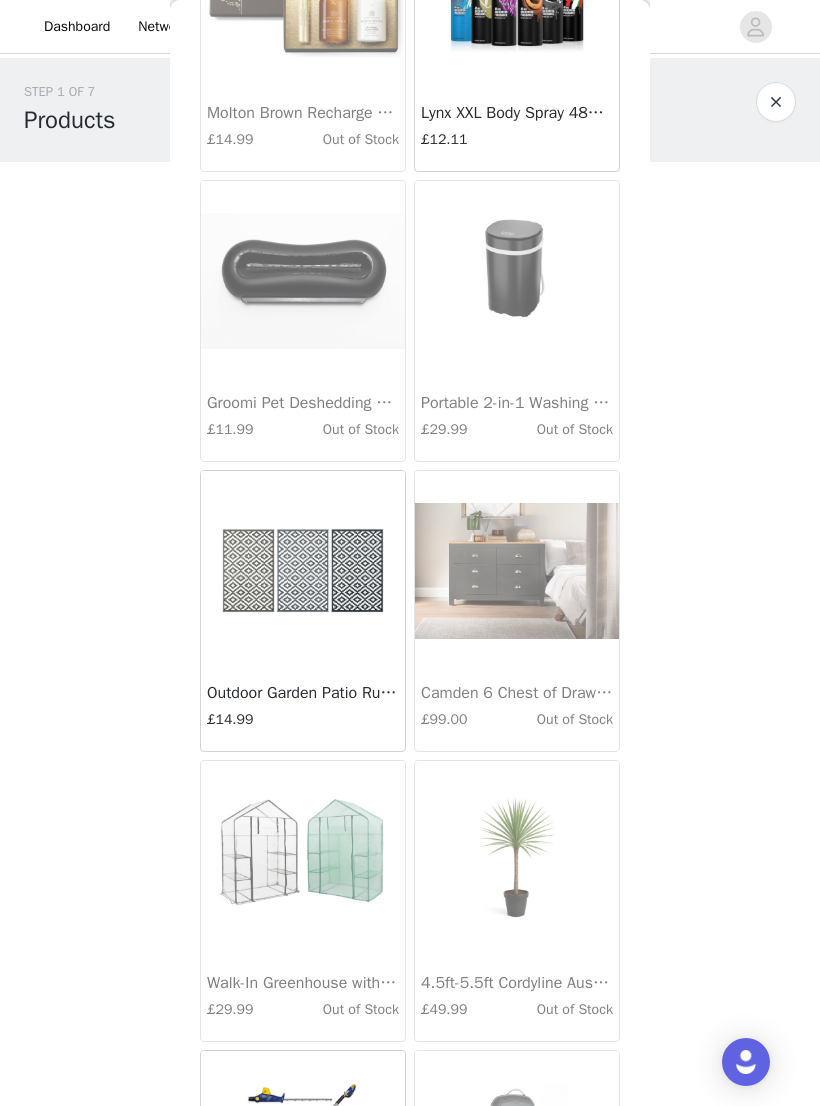 scroll, scrollTop: 4562, scrollLeft: 0, axis: vertical 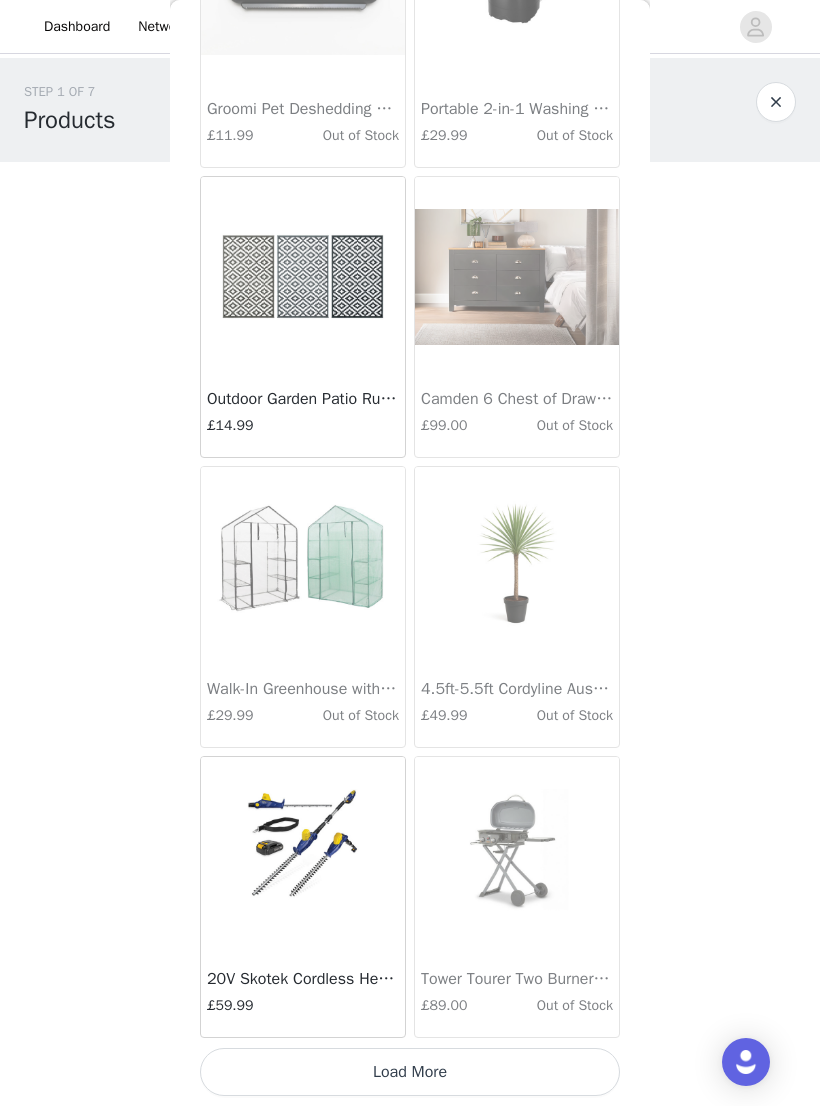 click on "Load More" at bounding box center (410, 1072) 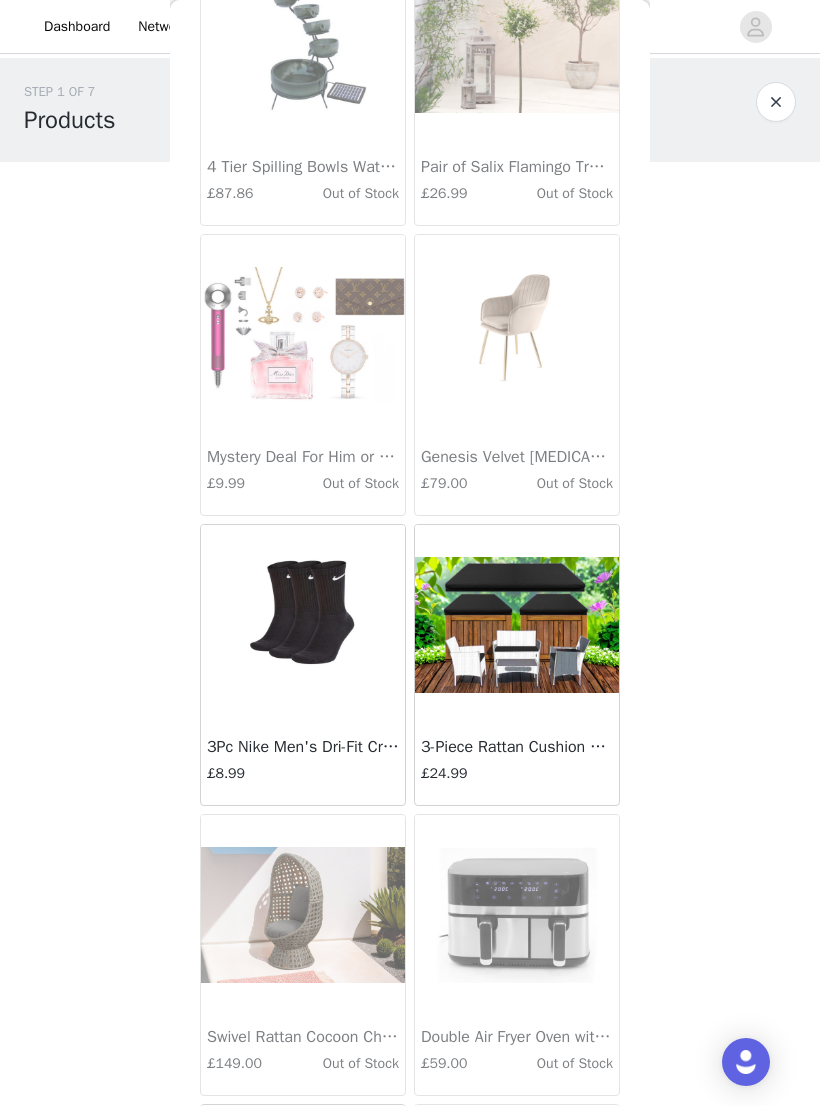 scroll, scrollTop: 6551, scrollLeft: 0, axis: vertical 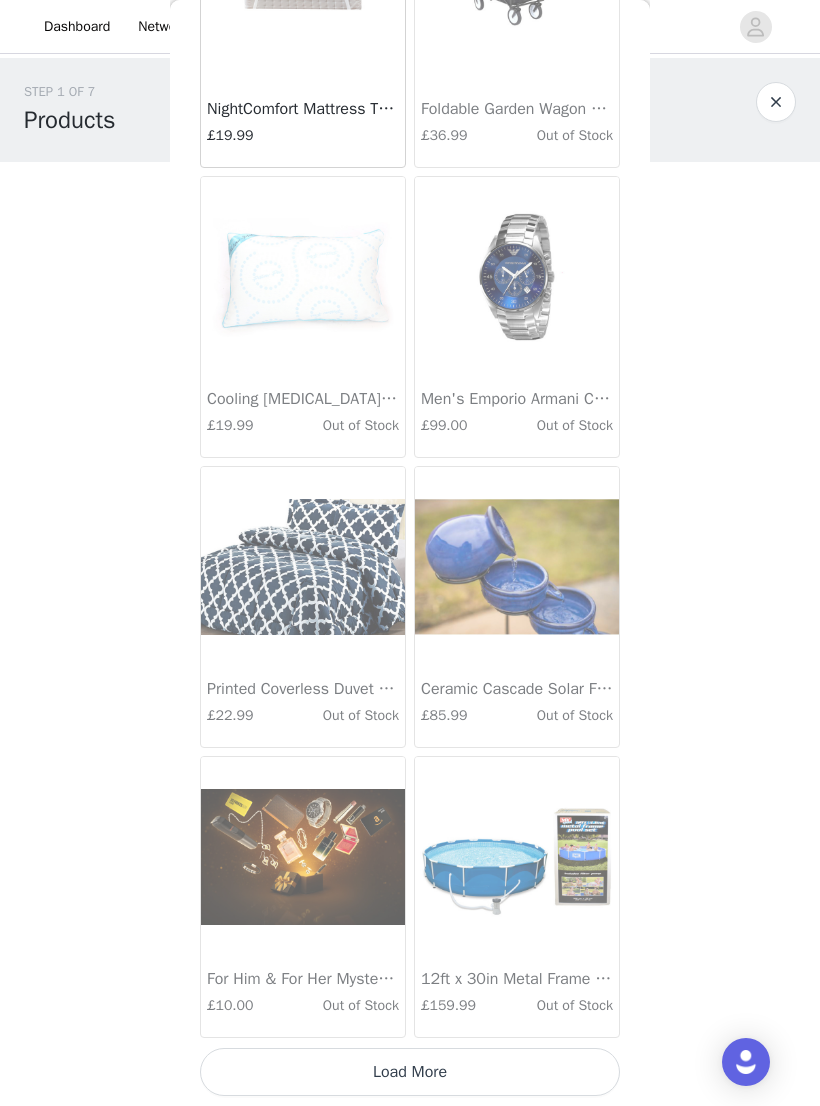 click on "Load More" at bounding box center [410, 1072] 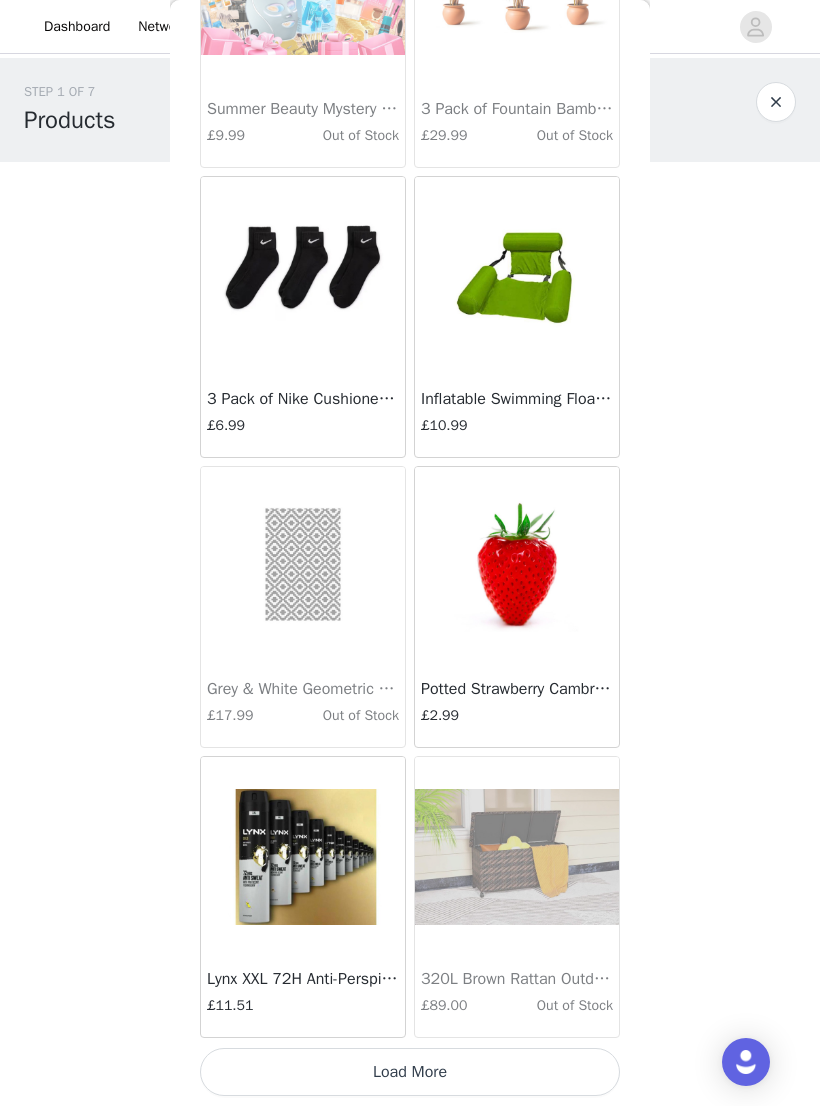 scroll, scrollTop: 10654, scrollLeft: 0, axis: vertical 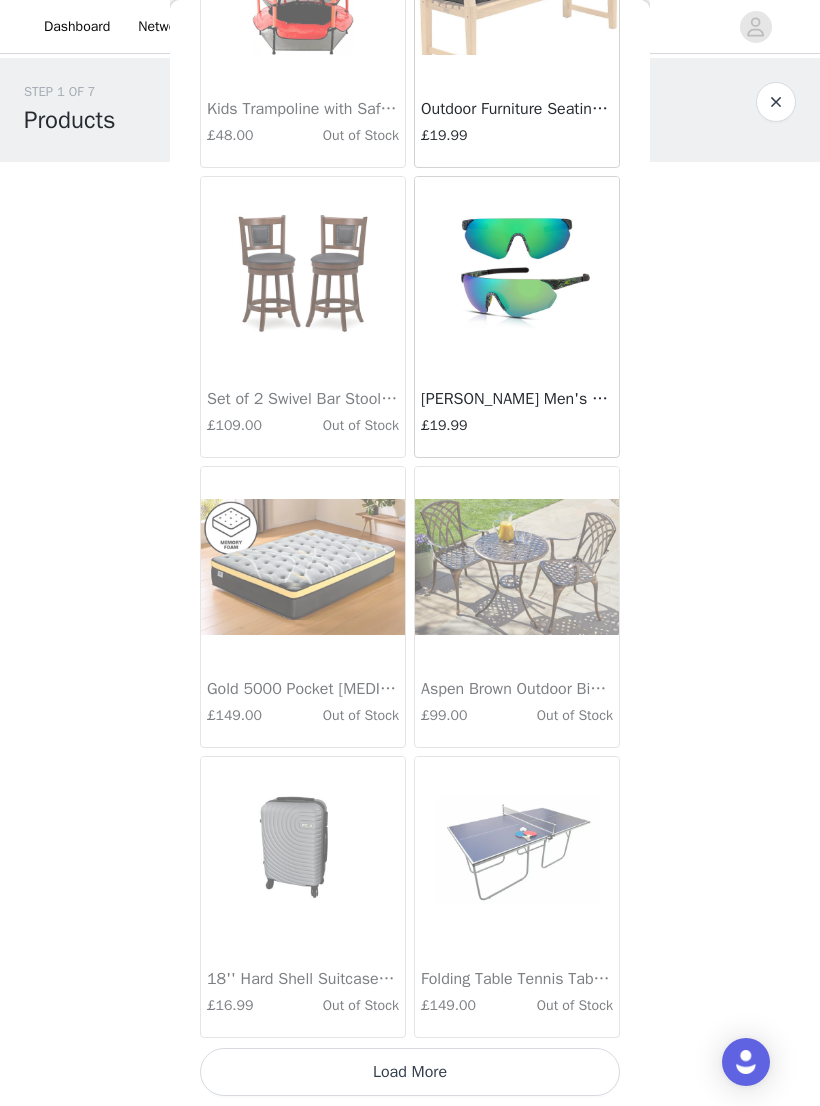 click on "Load More" at bounding box center [410, 1072] 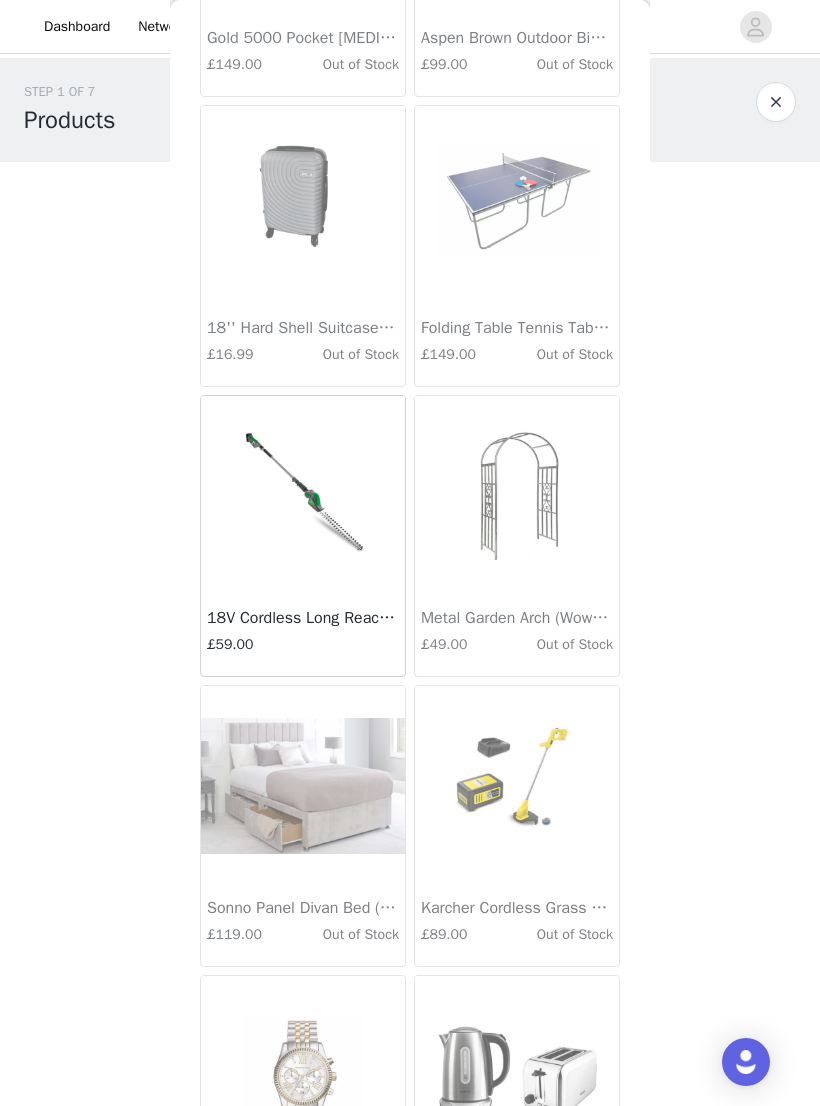 scroll, scrollTop: 14228, scrollLeft: 0, axis: vertical 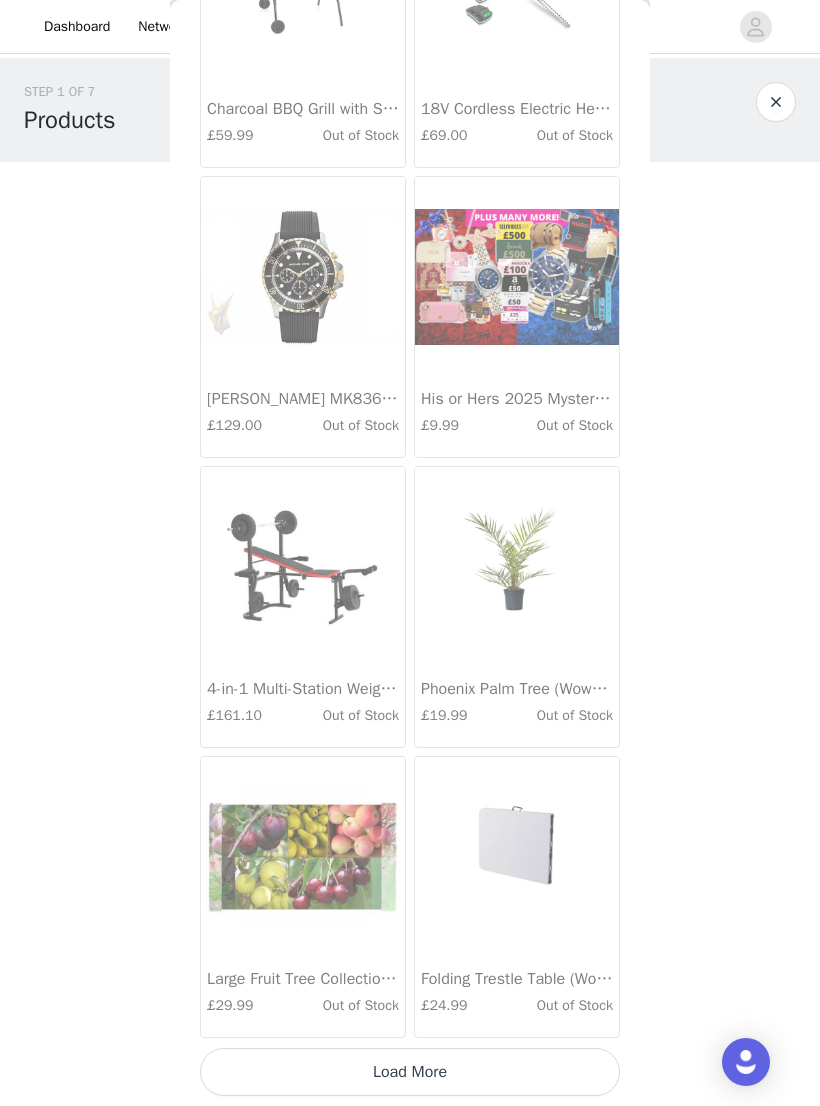 click on "Load More" at bounding box center (410, 1072) 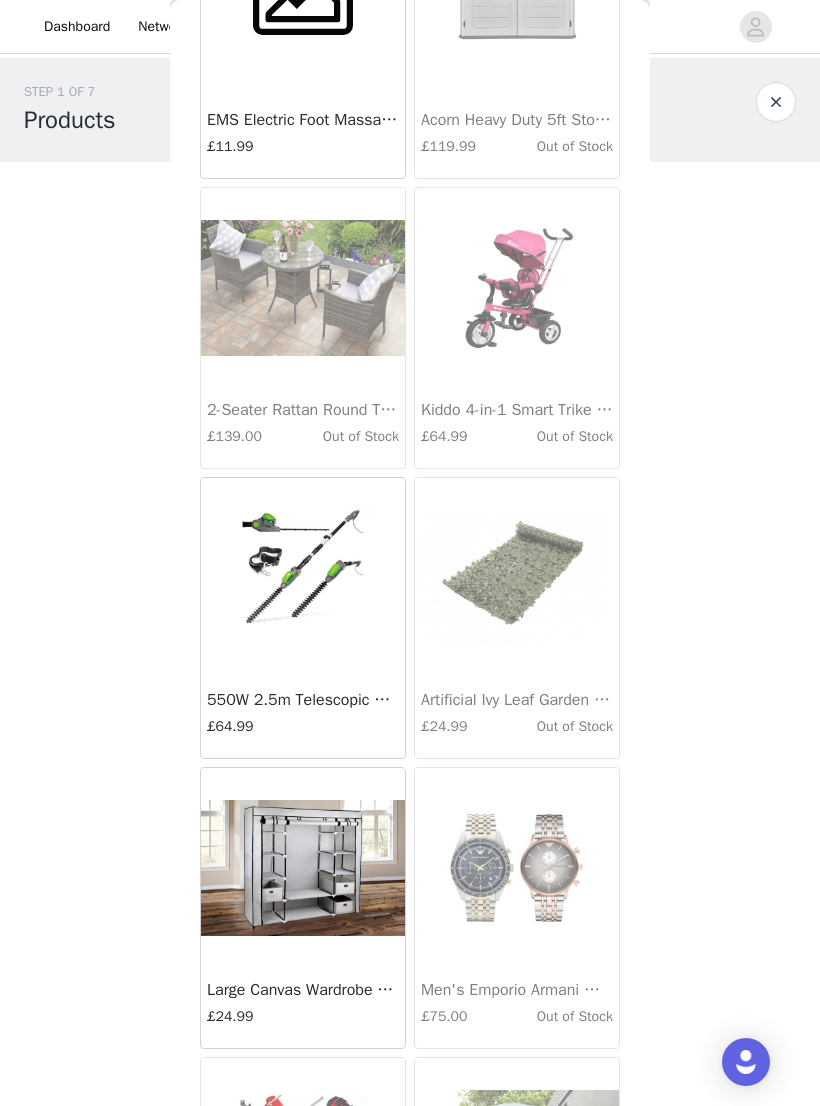 scroll, scrollTop: 3132, scrollLeft: 0, axis: vertical 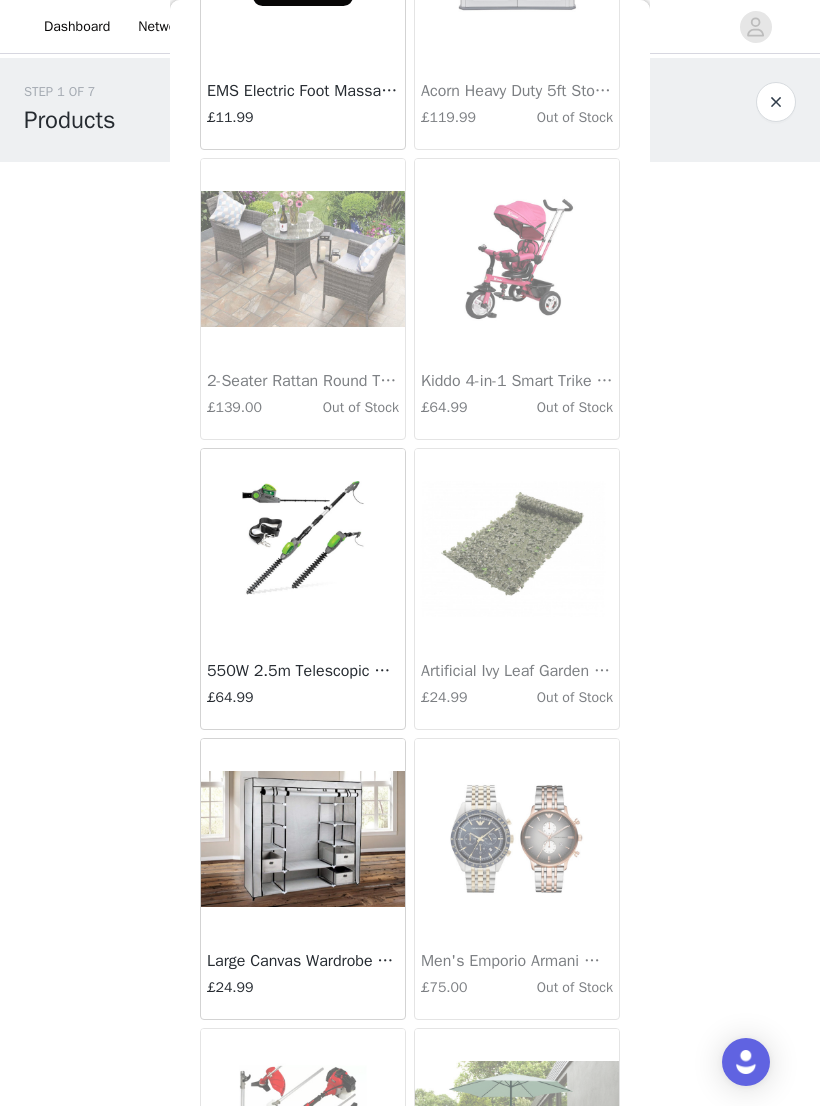click at bounding box center [303, 549] 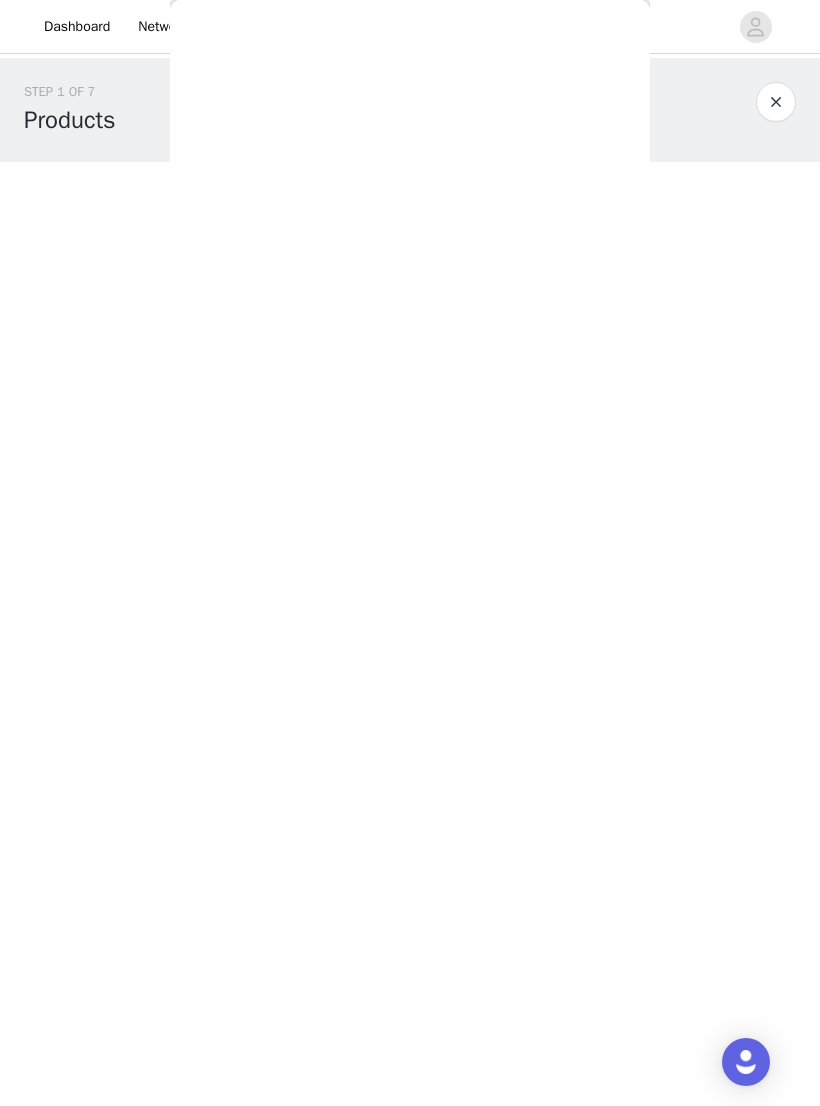 scroll, scrollTop: 0, scrollLeft: 0, axis: both 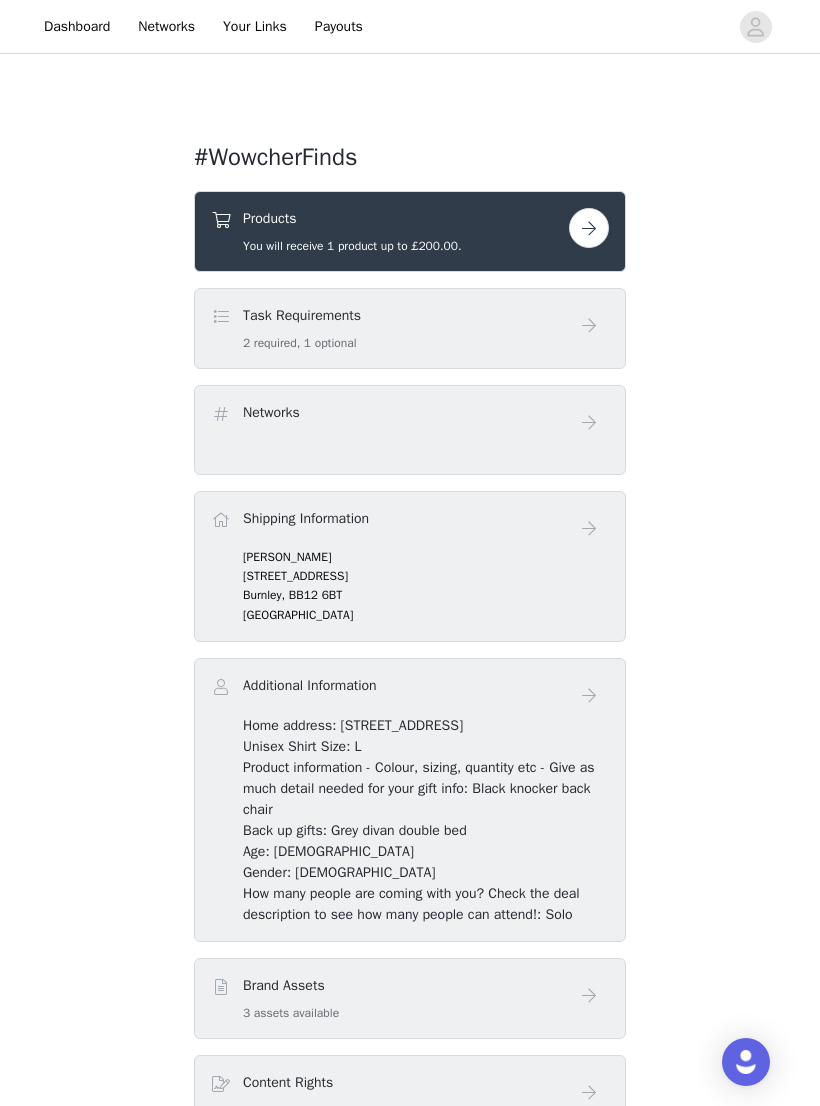 click at bounding box center (589, 228) 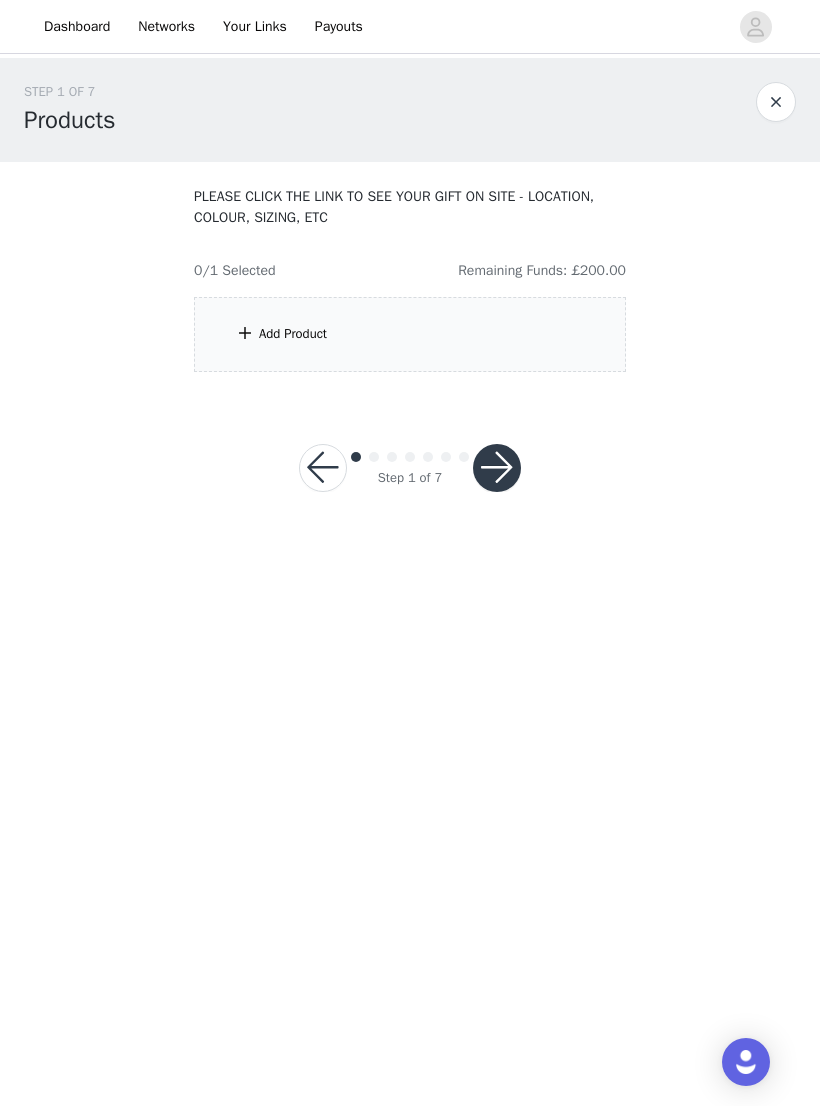click on "Add Product" at bounding box center (410, 334) 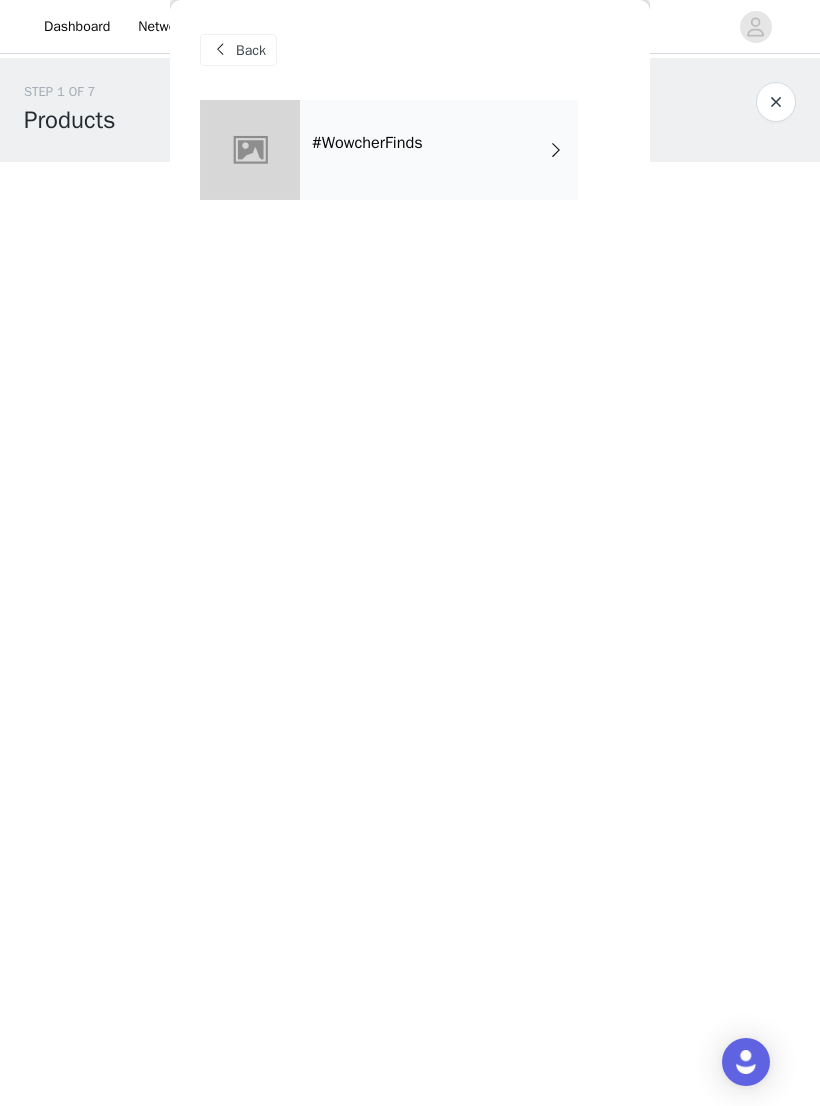 click on "#WowcherFinds" at bounding box center (439, 150) 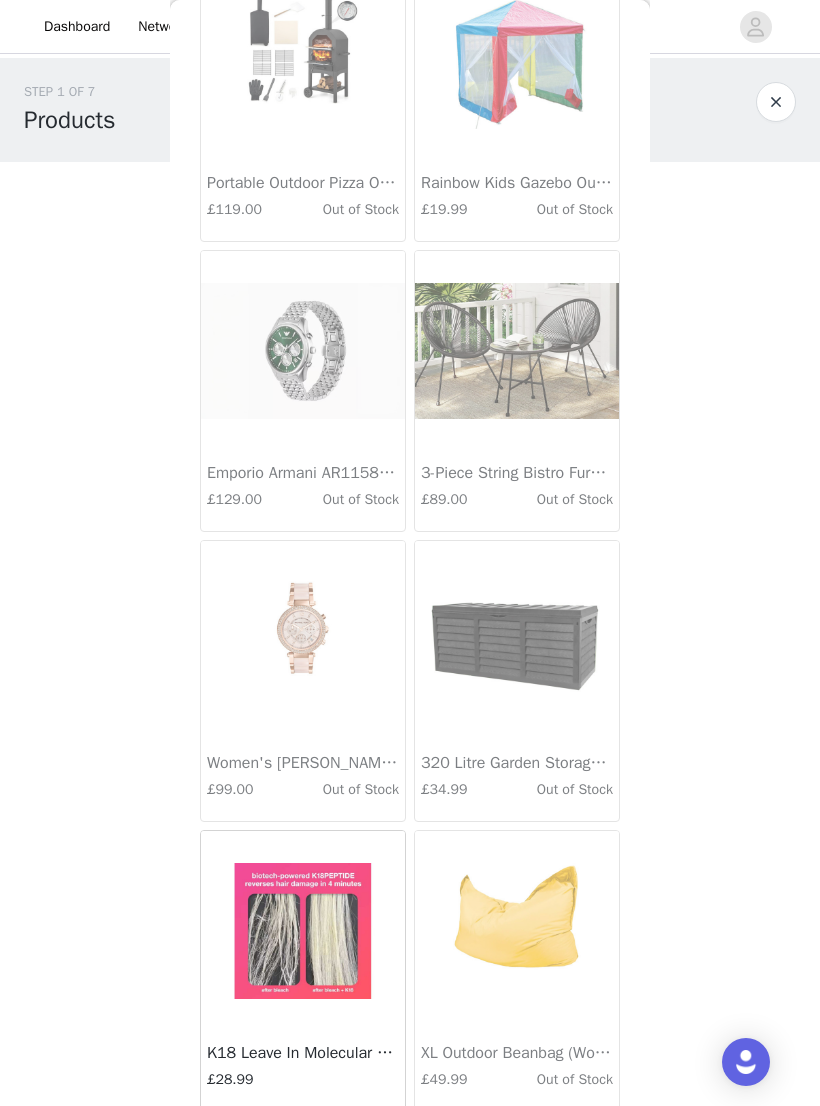 scroll, scrollTop: 1578, scrollLeft: 0, axis: vertical 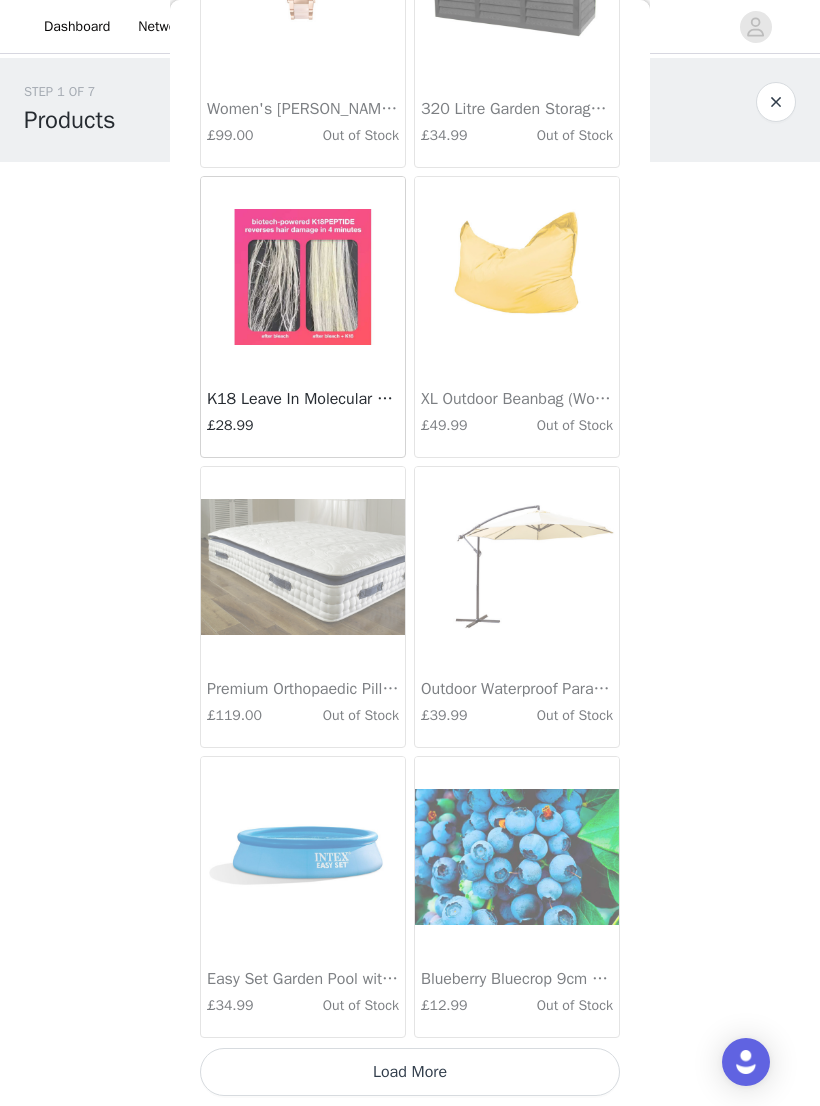 click on "Load More" at bounding box center (410, 1072) 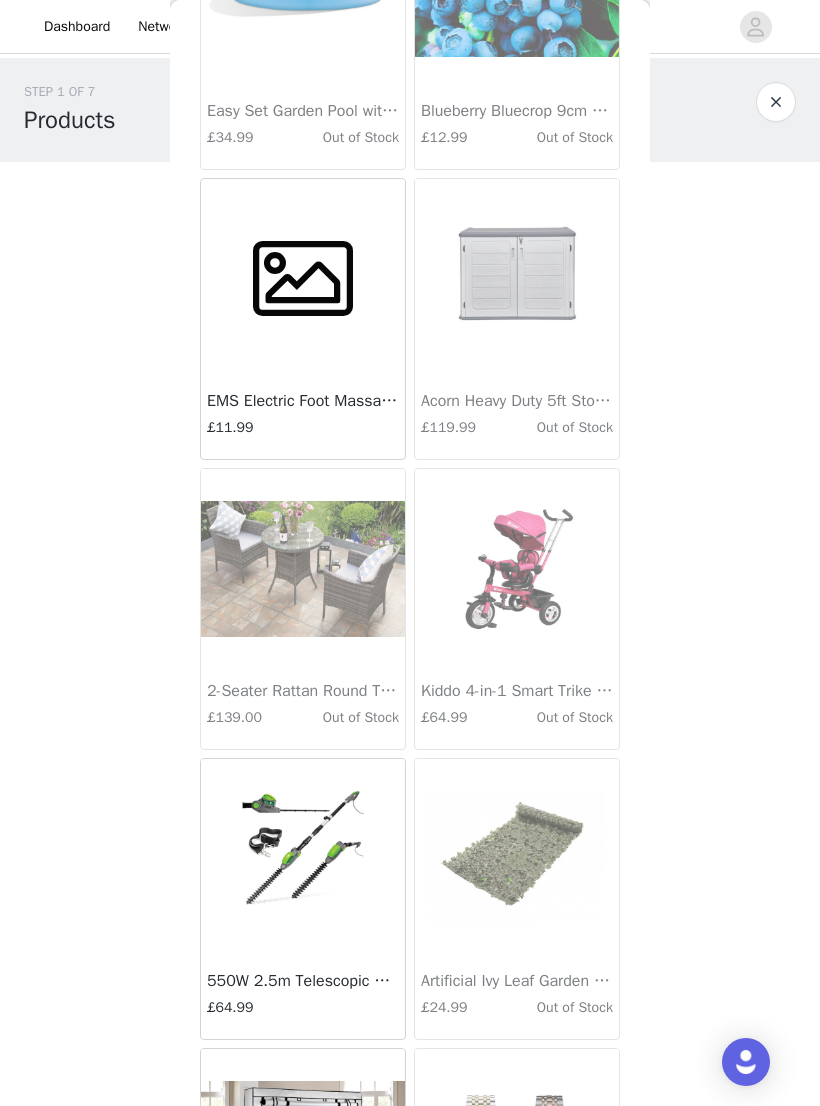 scroll, scrollTop: 2861, scrollLeft: 0, axis: vertical 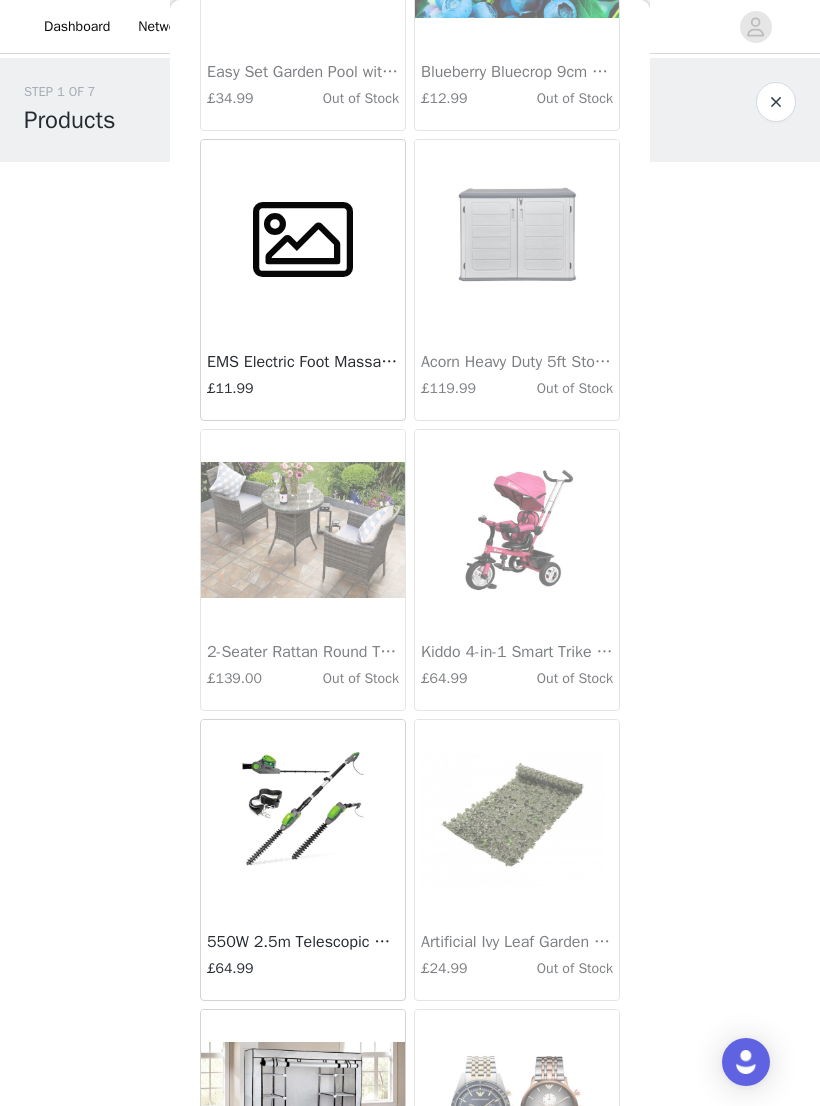 click at bounding box center [303, 530] 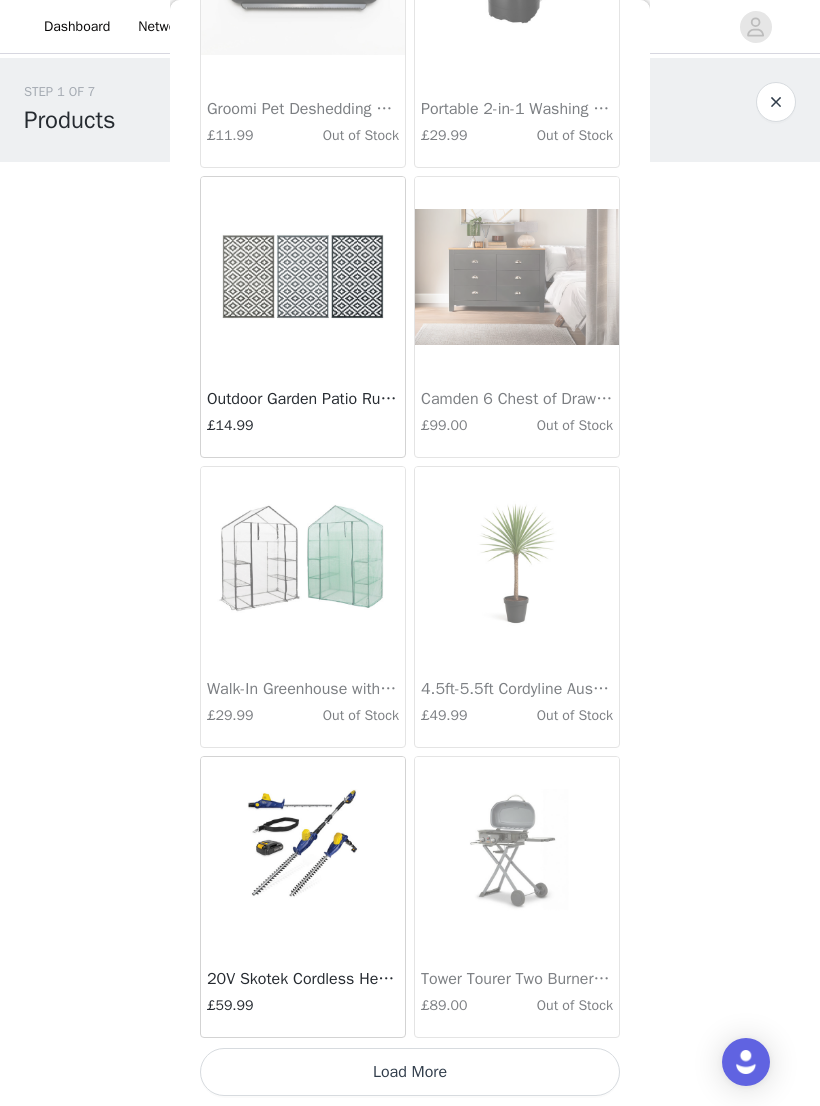 scroll, scrollTop: 4854, scrollLeft: 0, axis: vertical 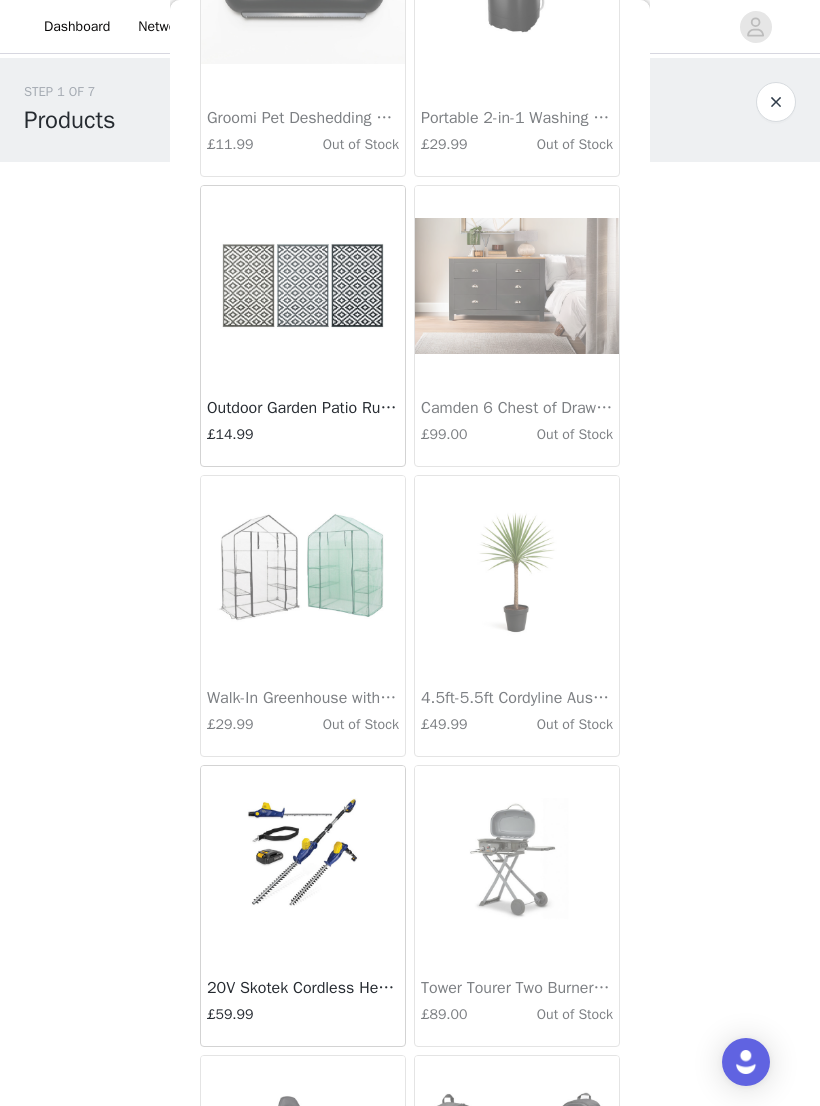 click at bounding box center [776, 102] 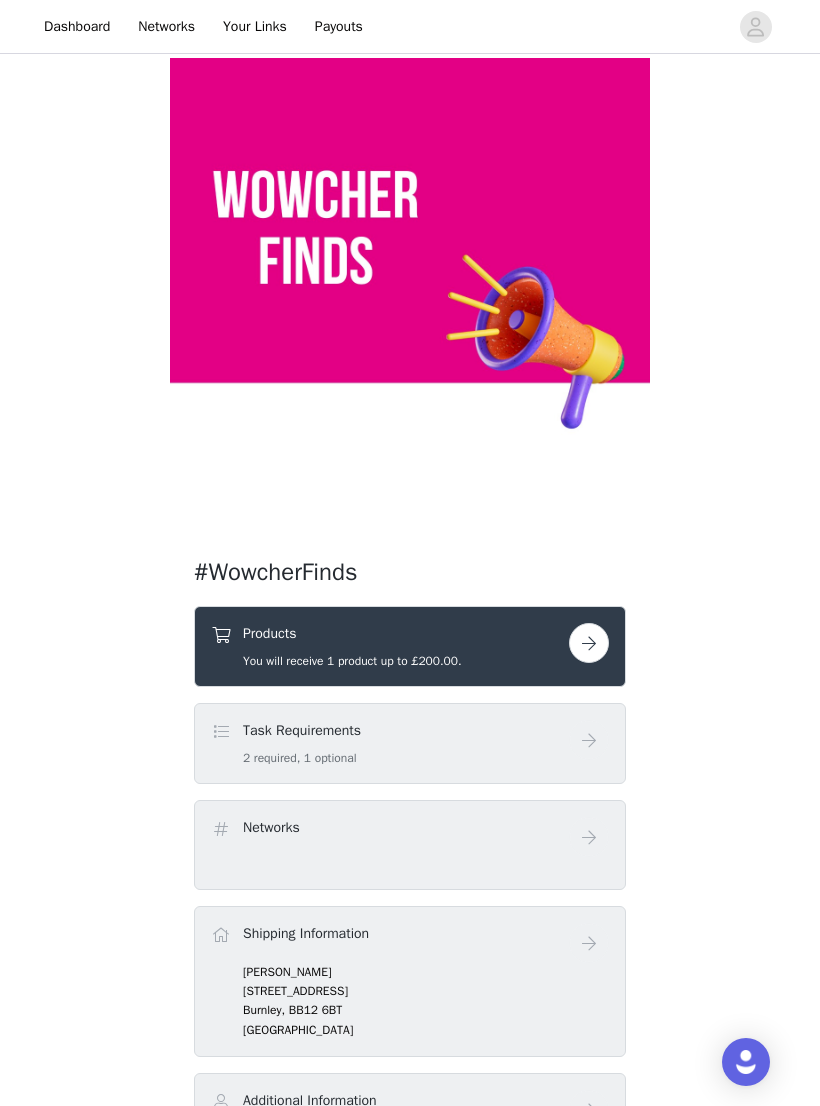 click at bounding box center [589, 643] 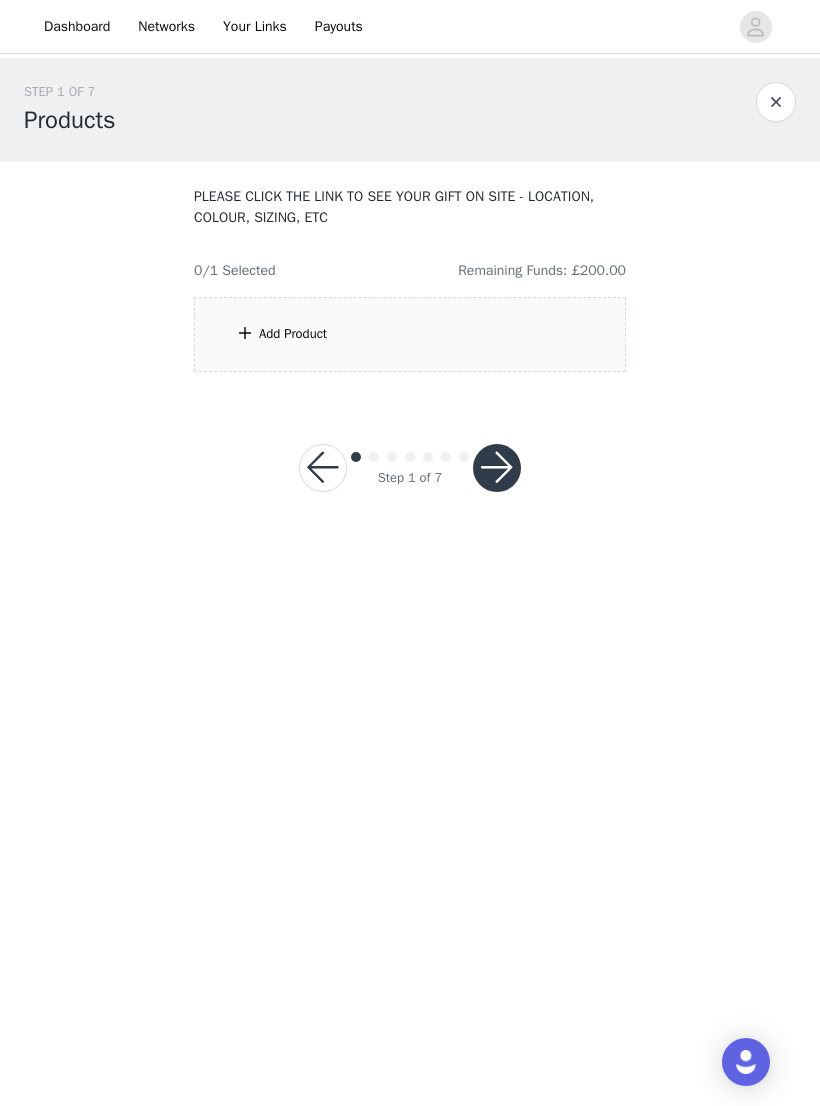 click on "Add Product" at bounding box center [410, 334] 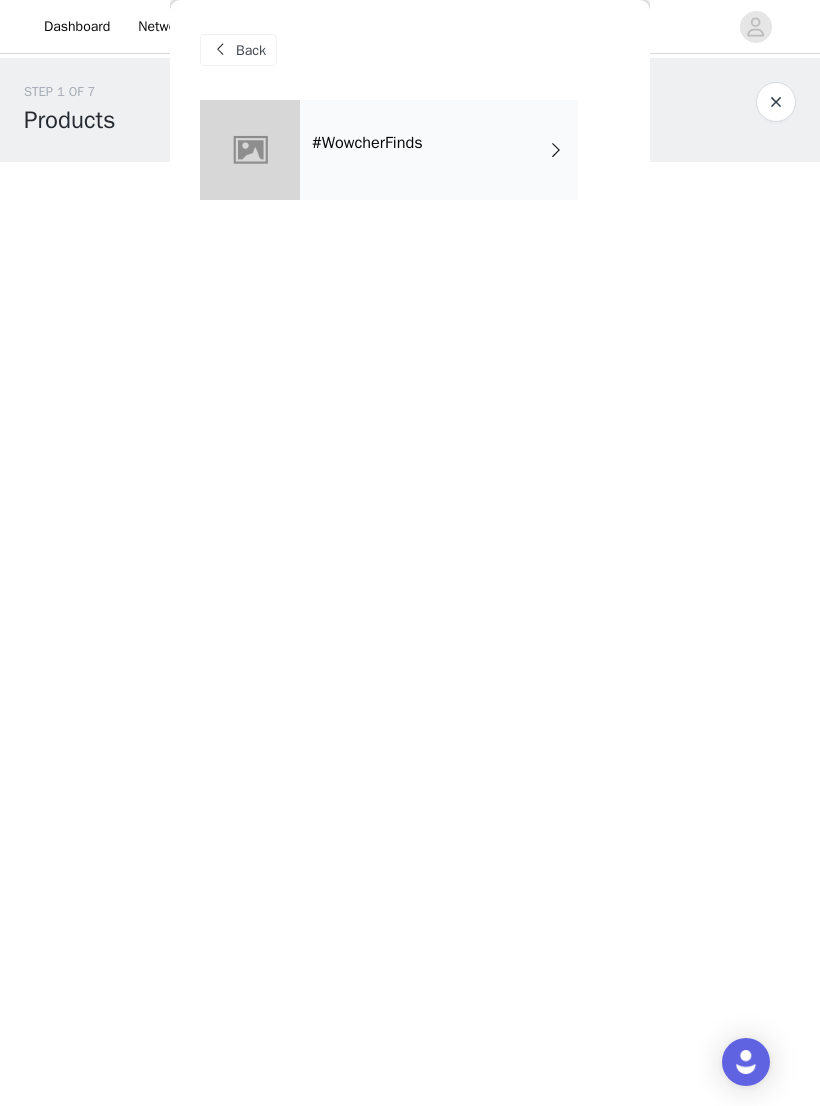 click on "#WowcherFinds" at bounding box center [439, 150] 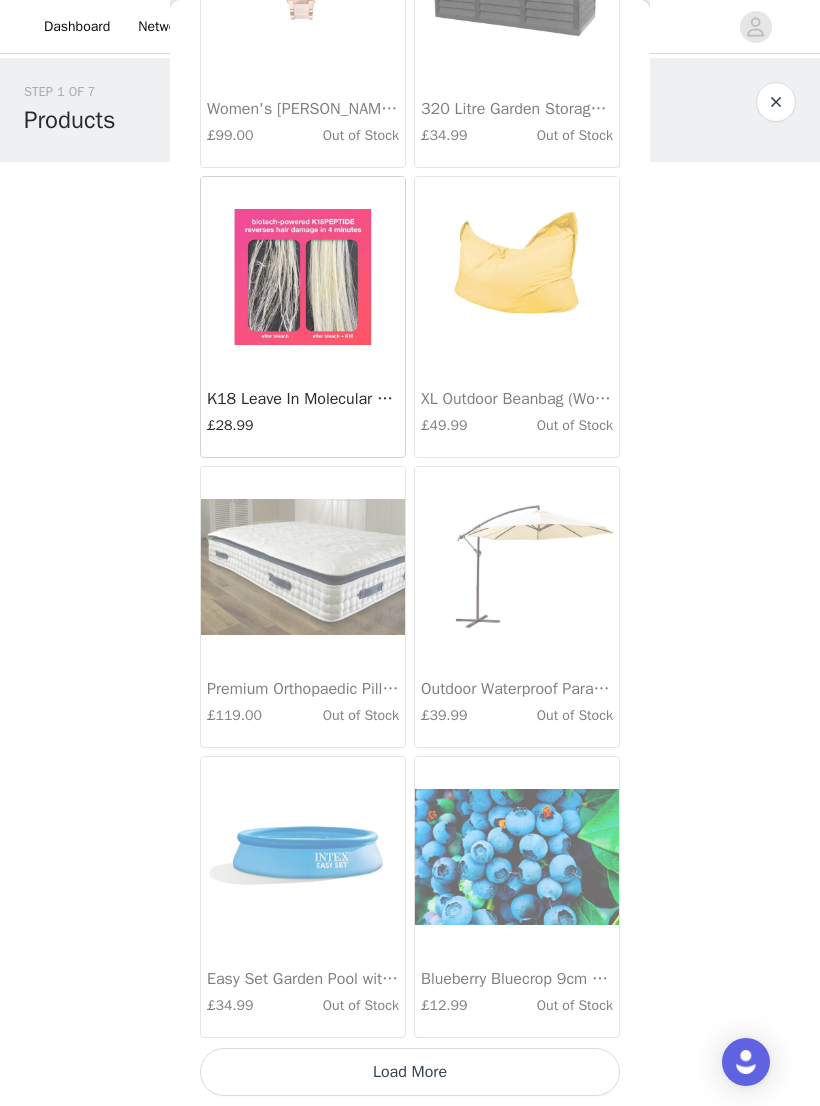 click on "Load More" at bounding box center [410, 1072] 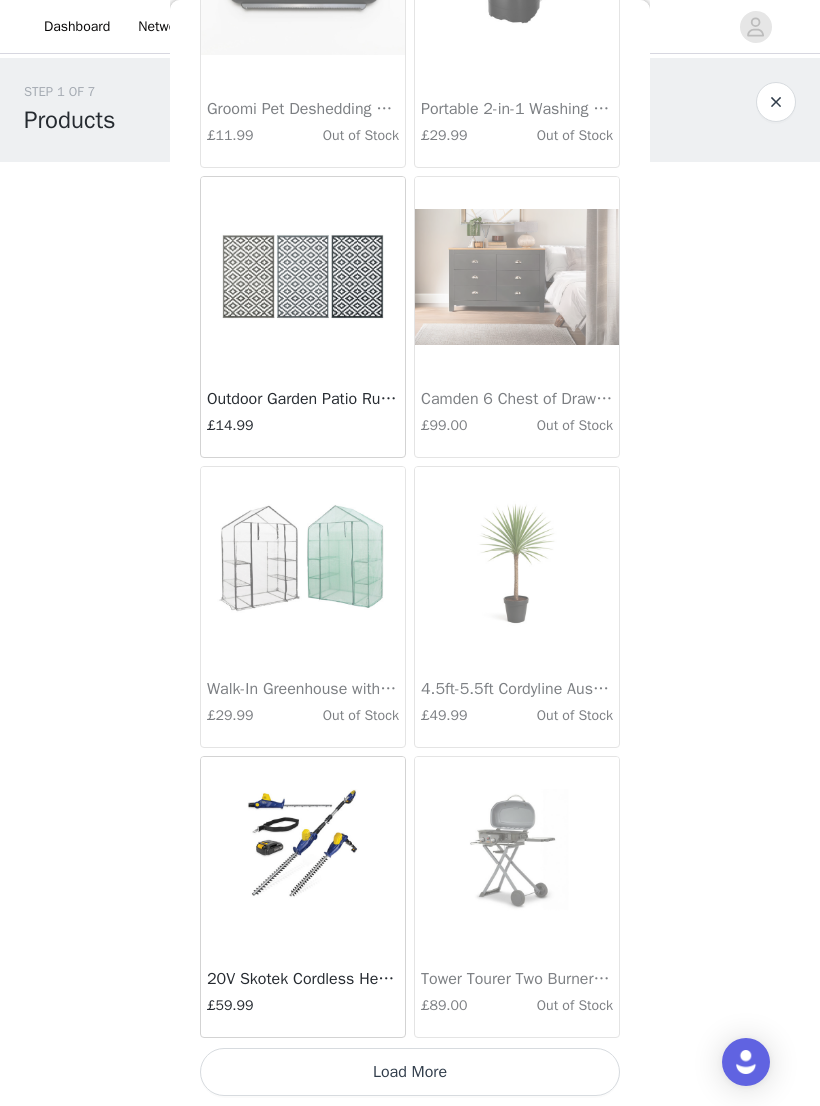 click on "Load More" at bounding box center [410, 1072] 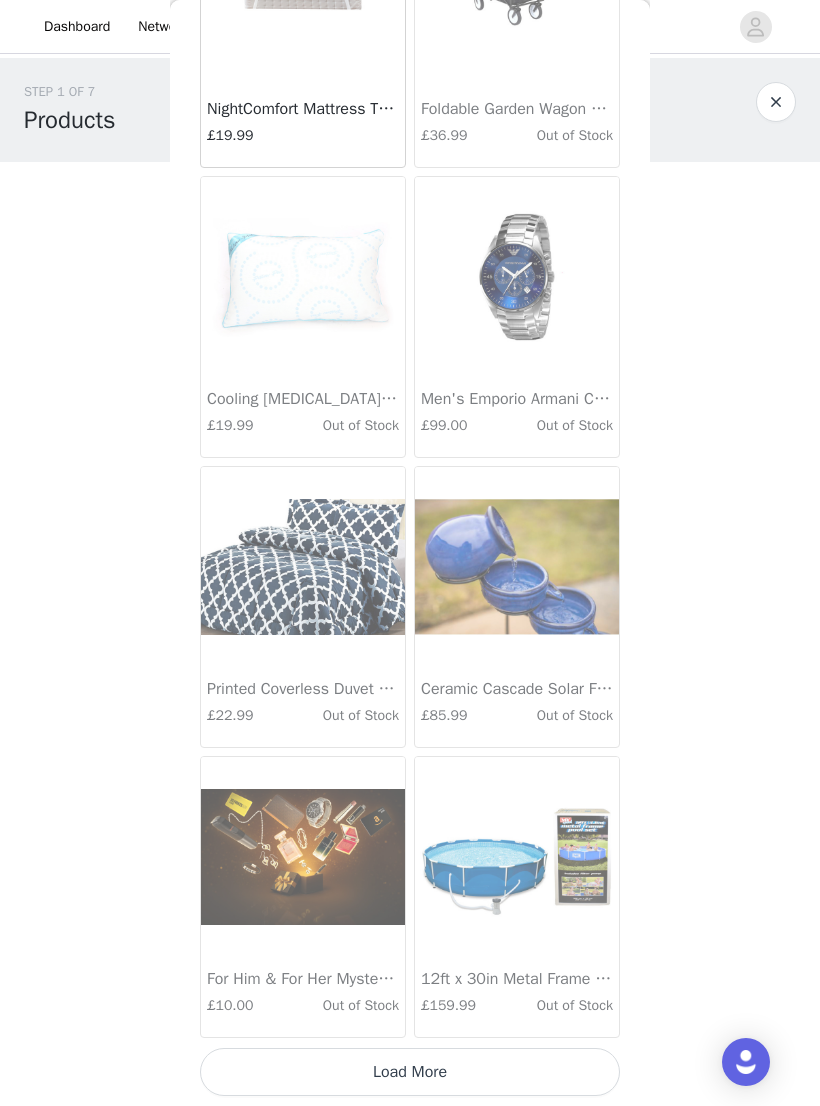 click on "Load More" at bounding box center (410, 1072) 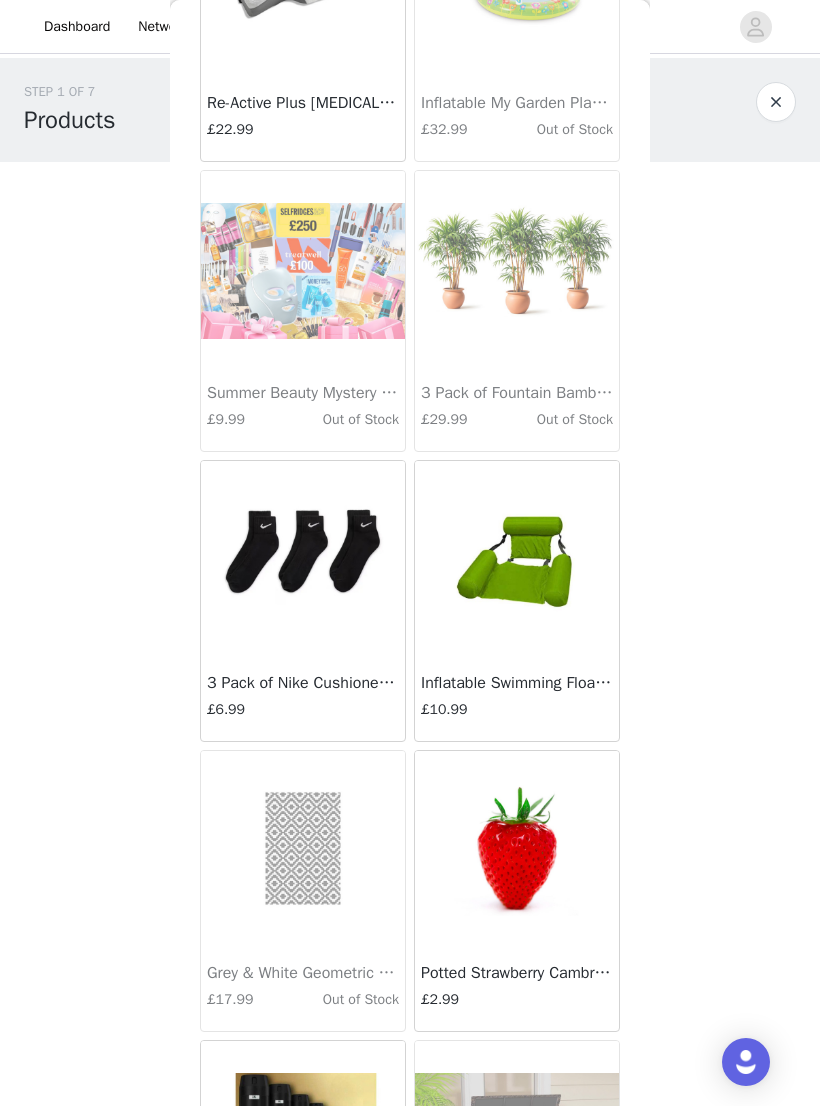 scroll, scrollTop: 10381, scrollLeft: 0, axis: vertical 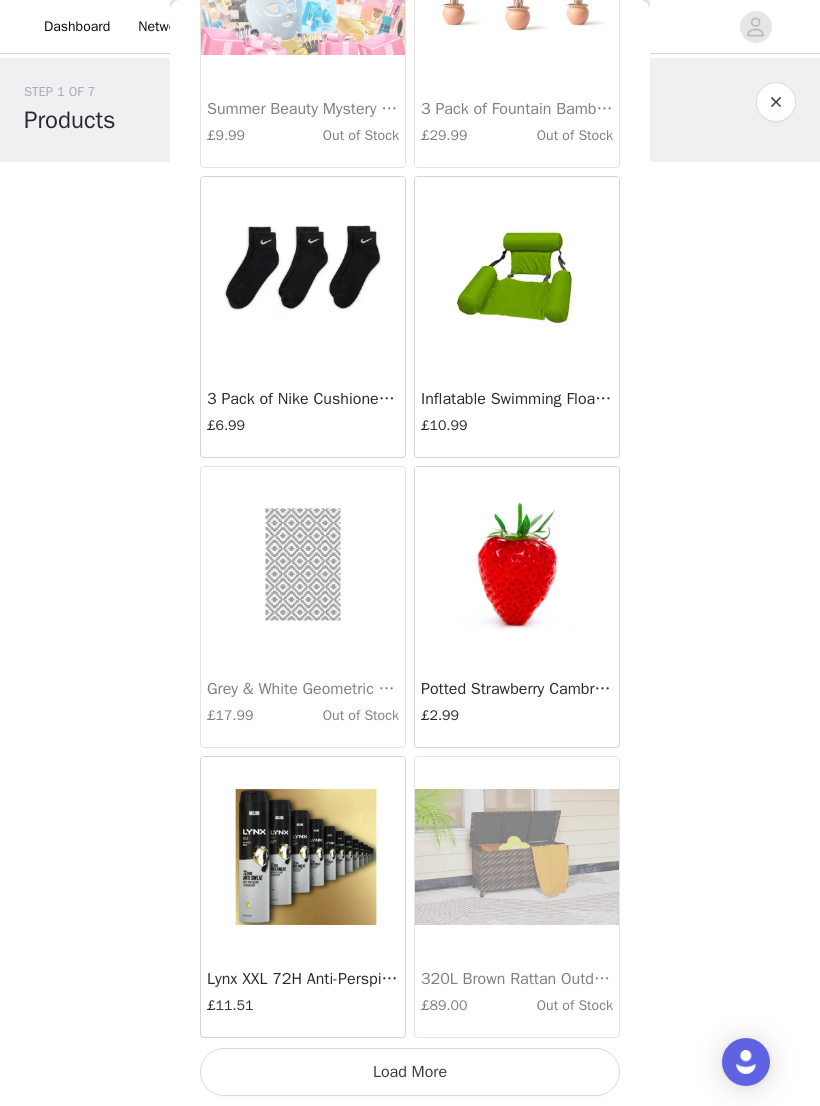 click on "Load More" at bounding box center (410, 1072) 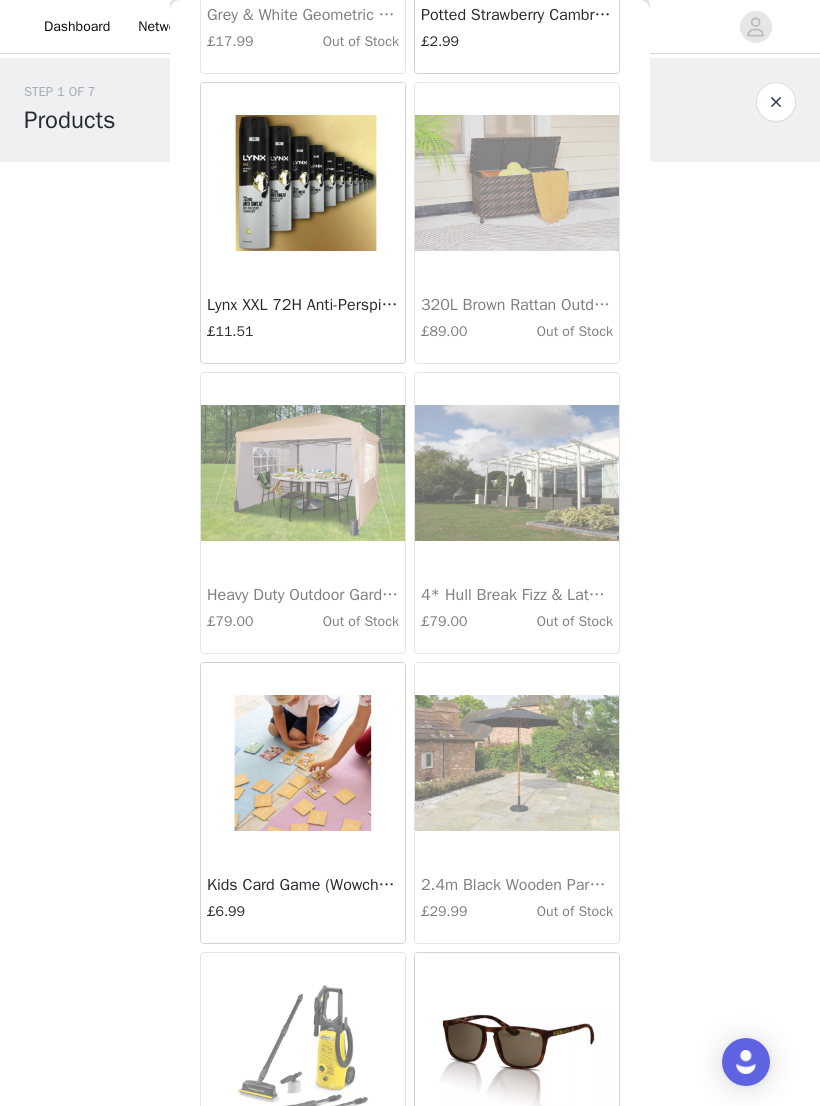 scroll, scrollTop: 11329, scrollLeft: 0, axis: vertical 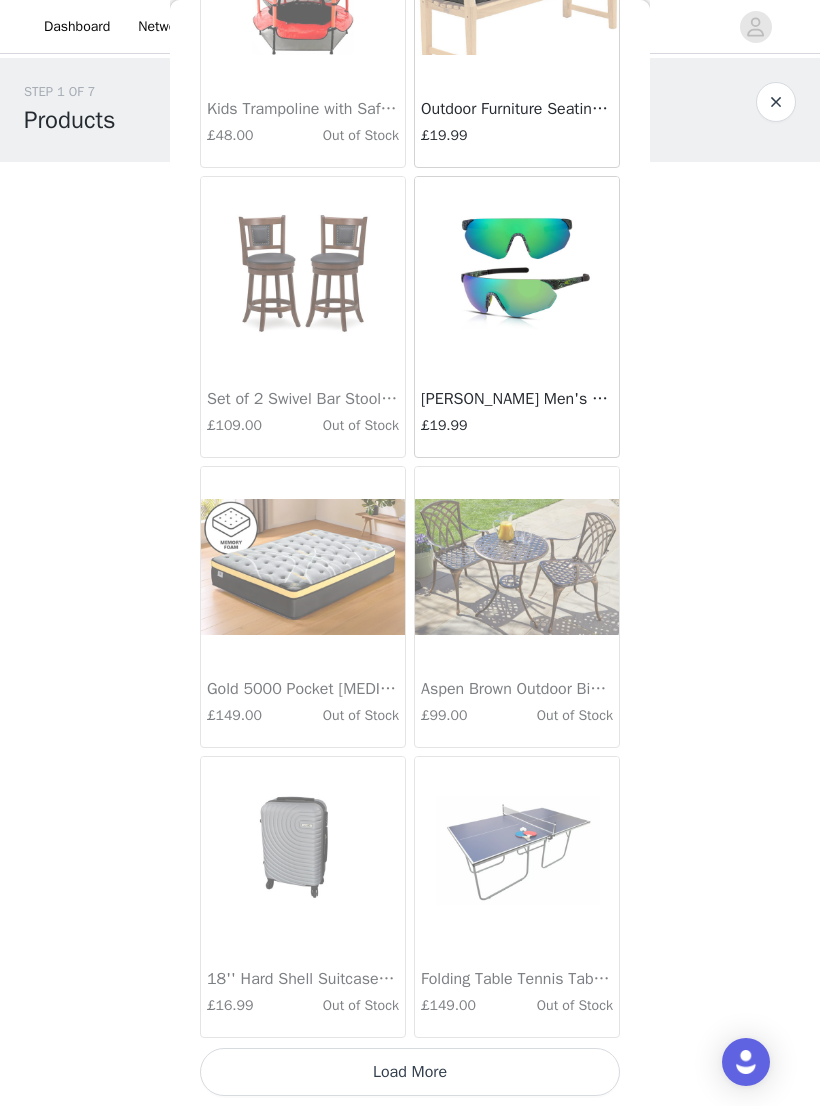 click on "Load More" at bounding box center [410, 1072] 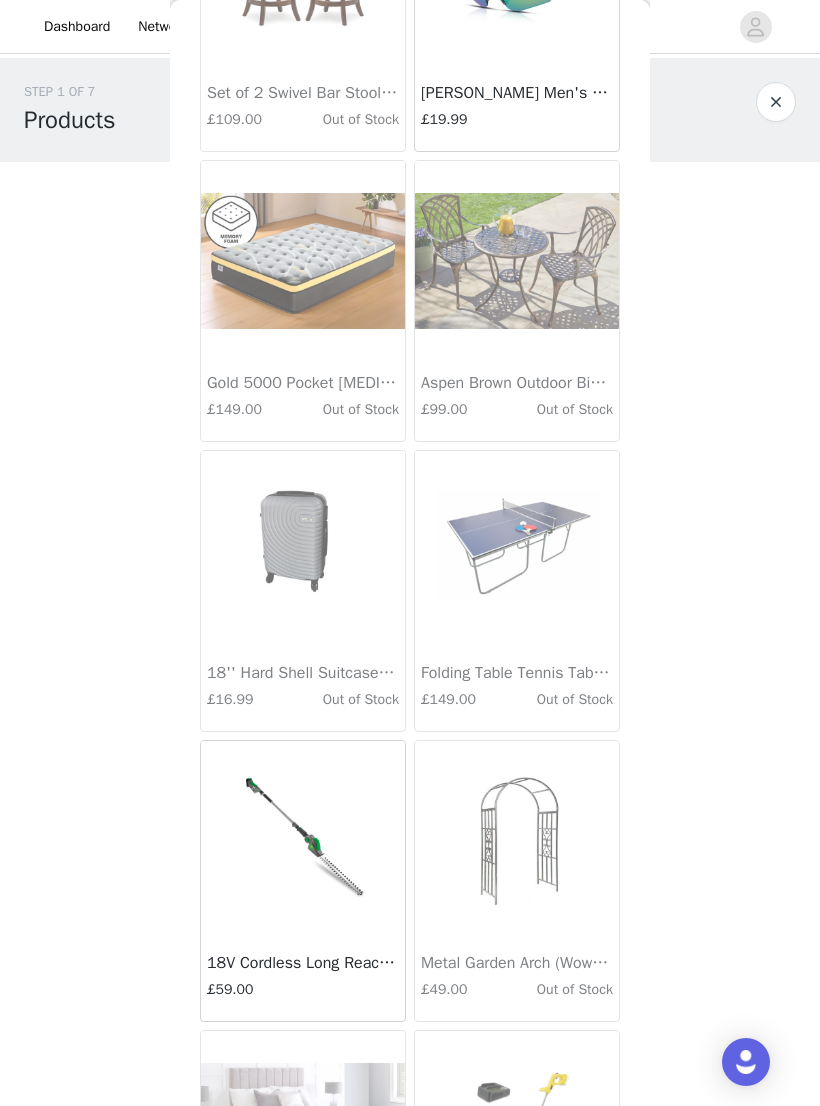 scroll, scrollTop: 13866, scrollLeft: 0, axis: vertical 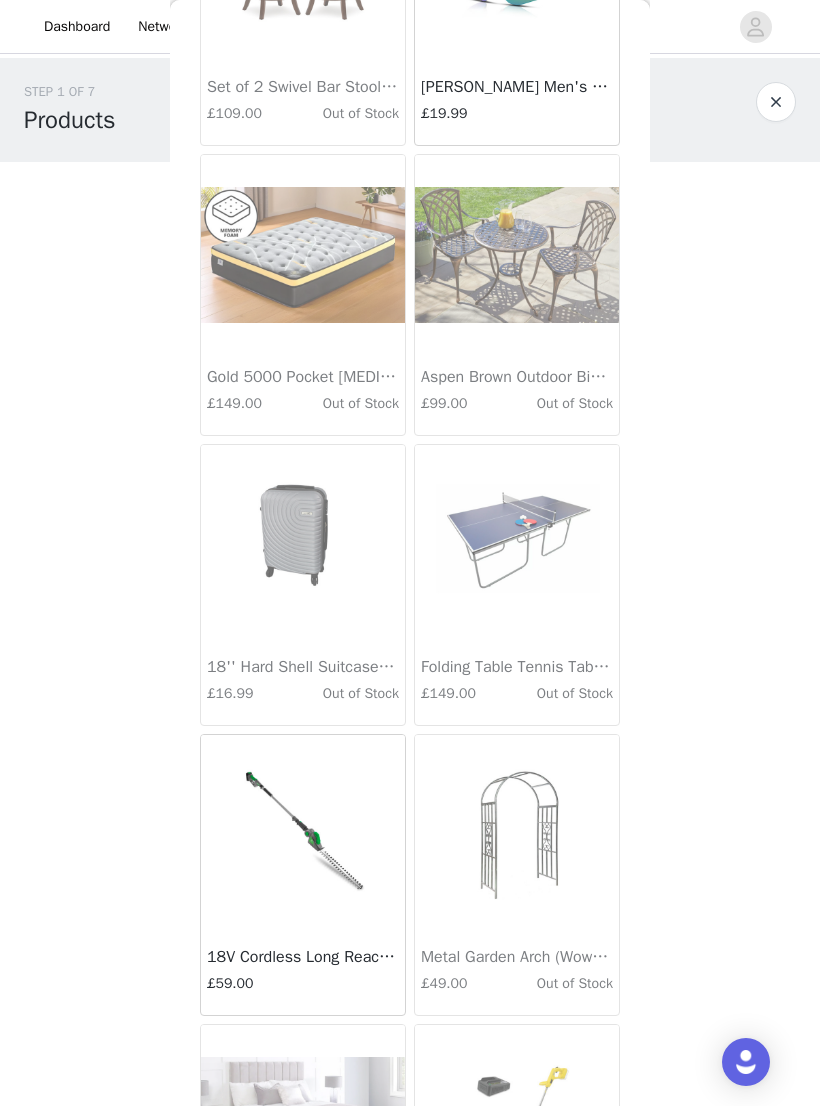 click at bounding box center [517, 545] 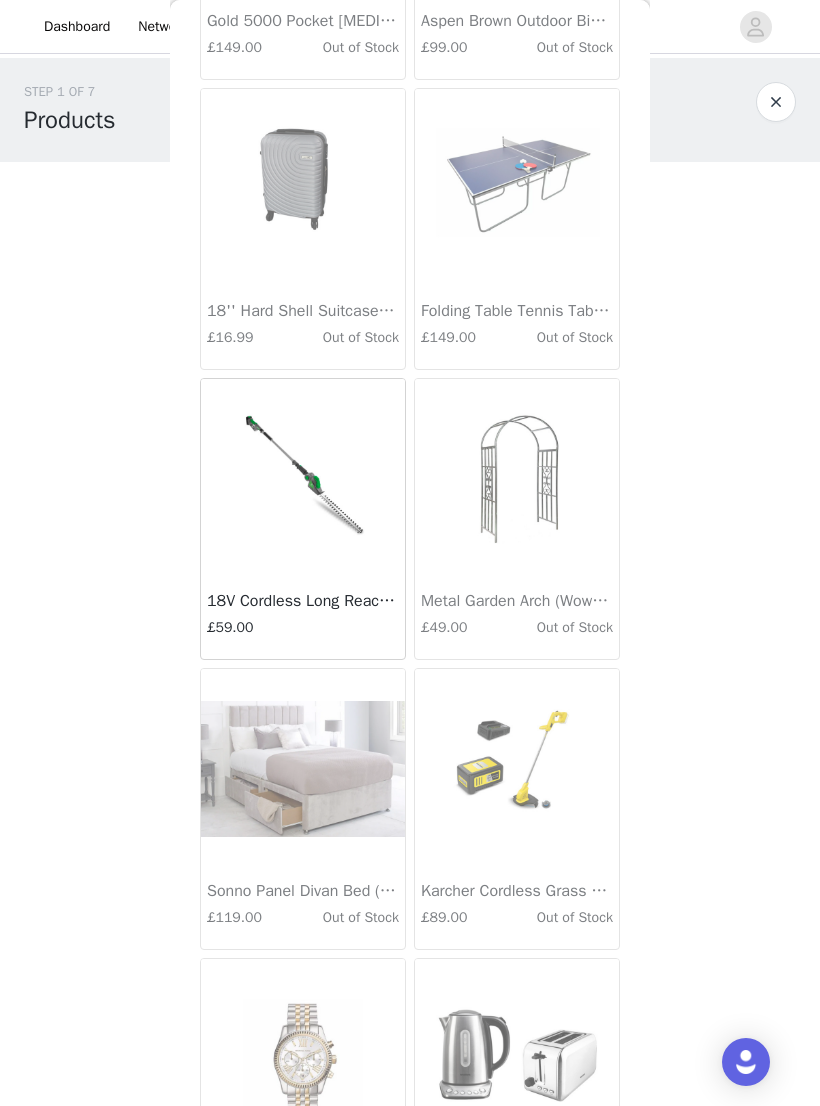 scroll, scrollTop: 14223, scrollLeft: 0, axis: vertical 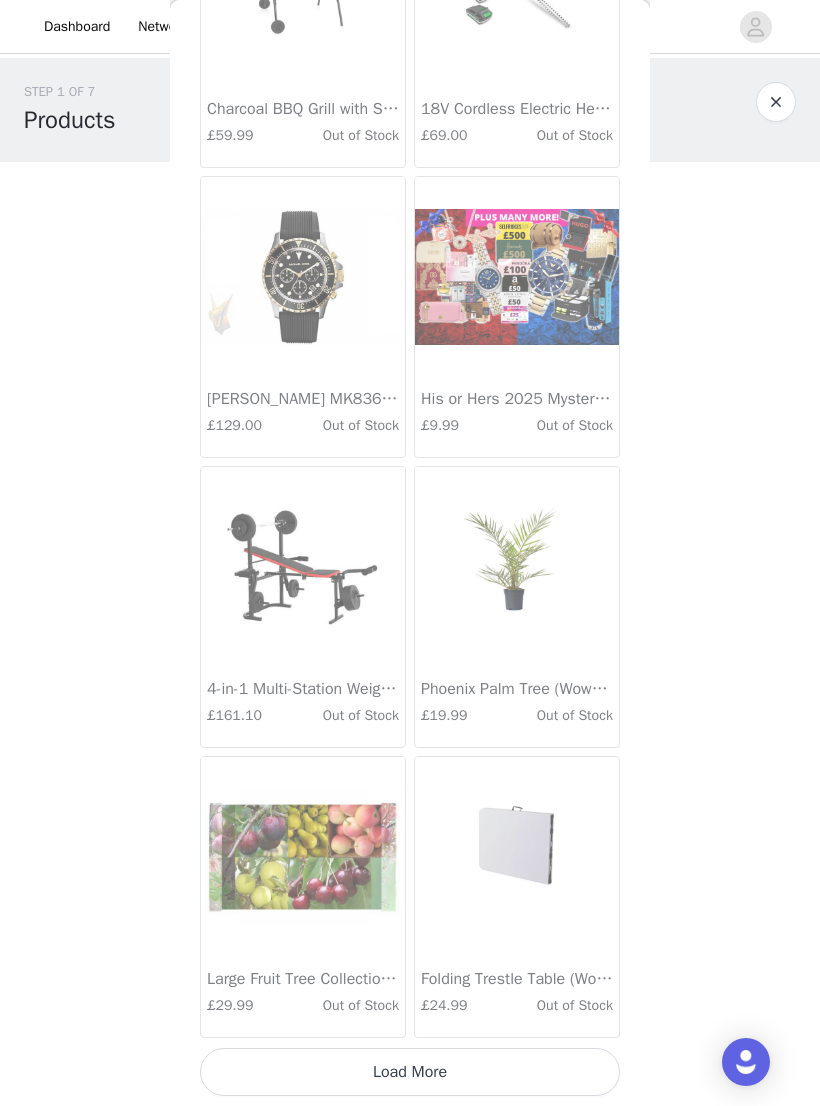 click on "Load More" at bounding box center [410, 1072] 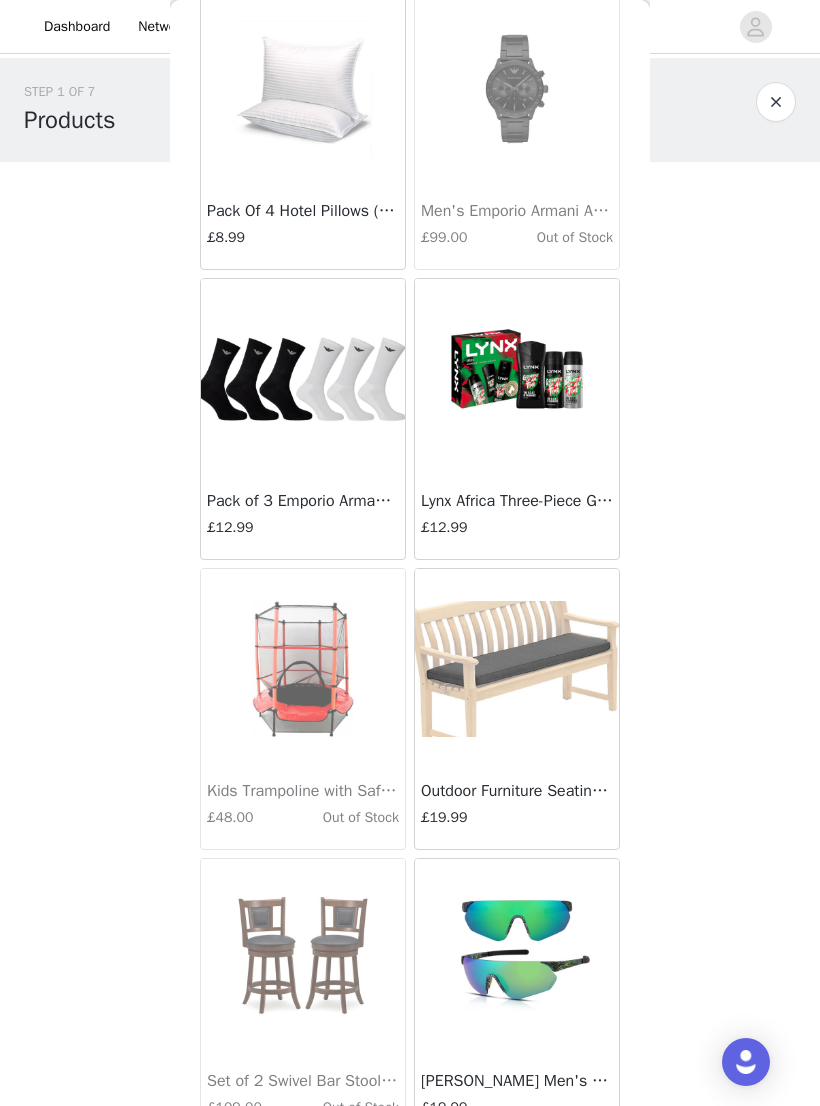 scroll, scrollTop: 12870, scrollLeft: 0, axis: vertical 